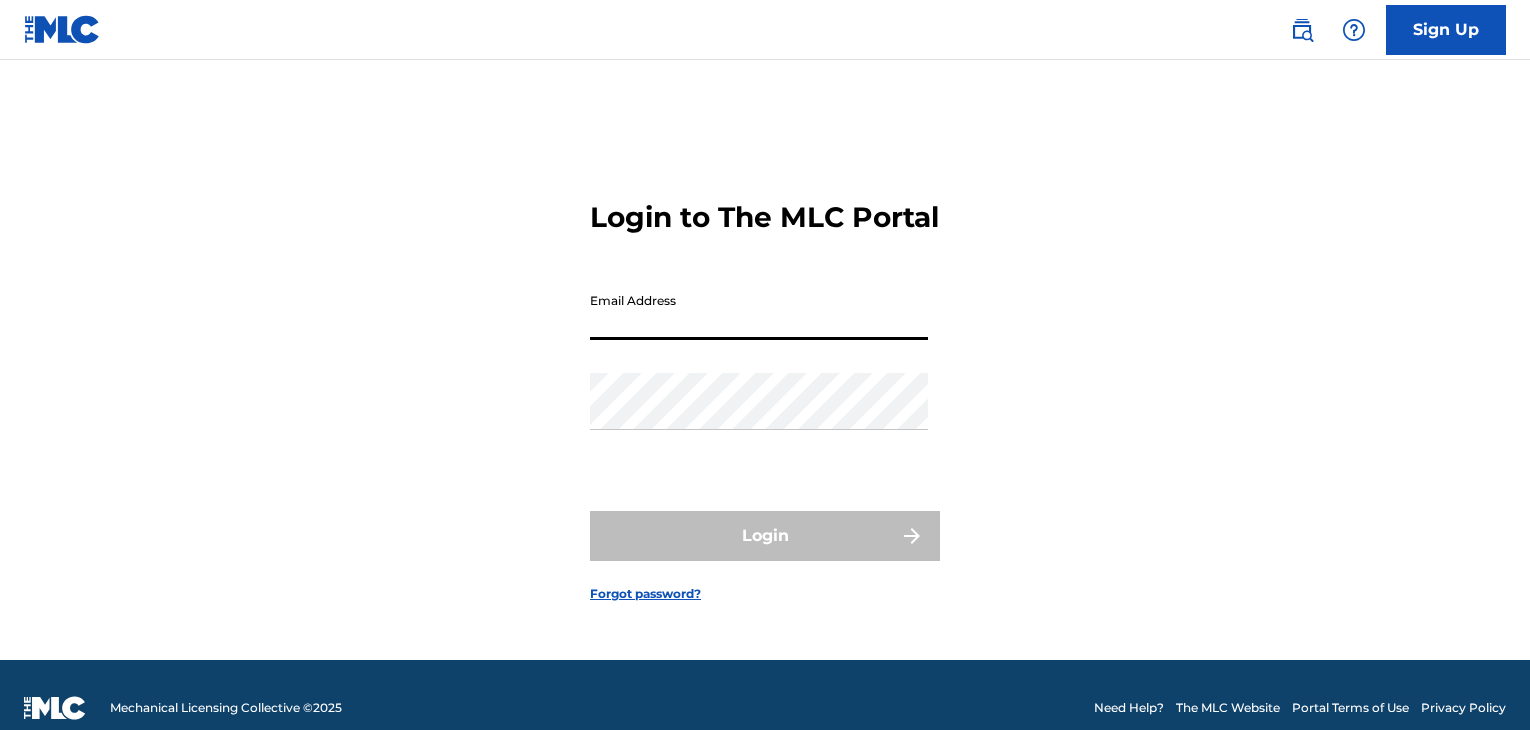 scroll, scrollTop: 0, scrollLeft: 0, axis: both 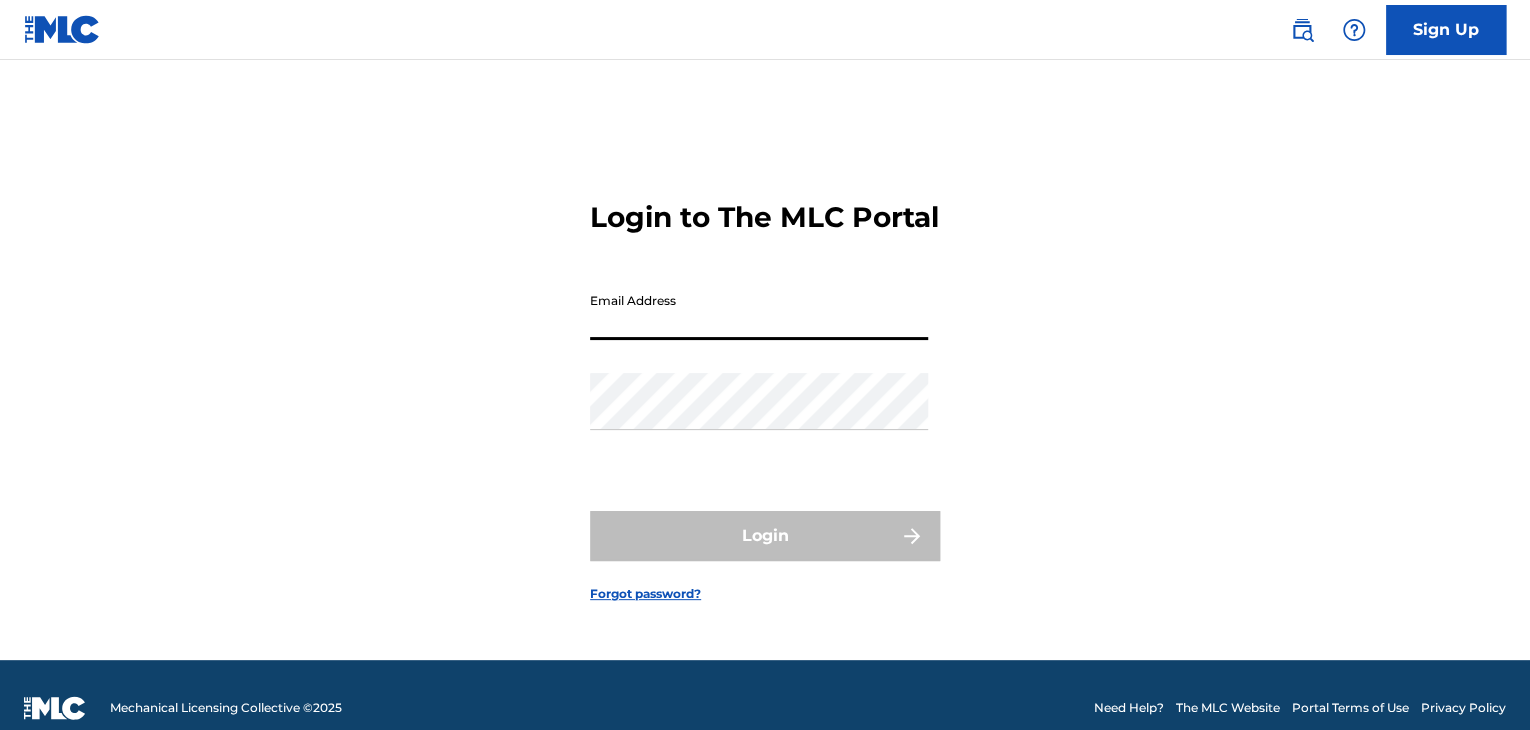 type on "[EMAIL]" 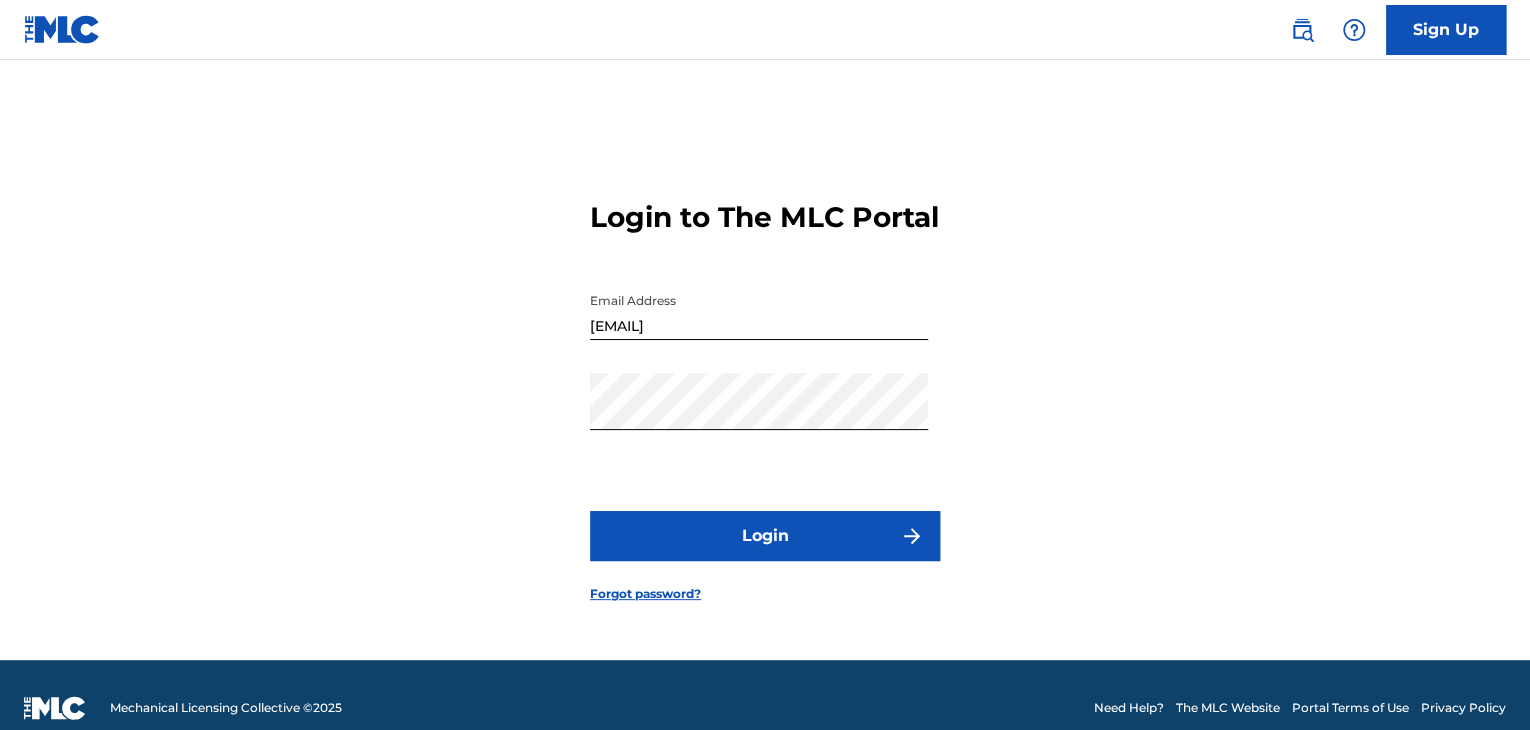 click on "Login" at bounding box center (765, 536) 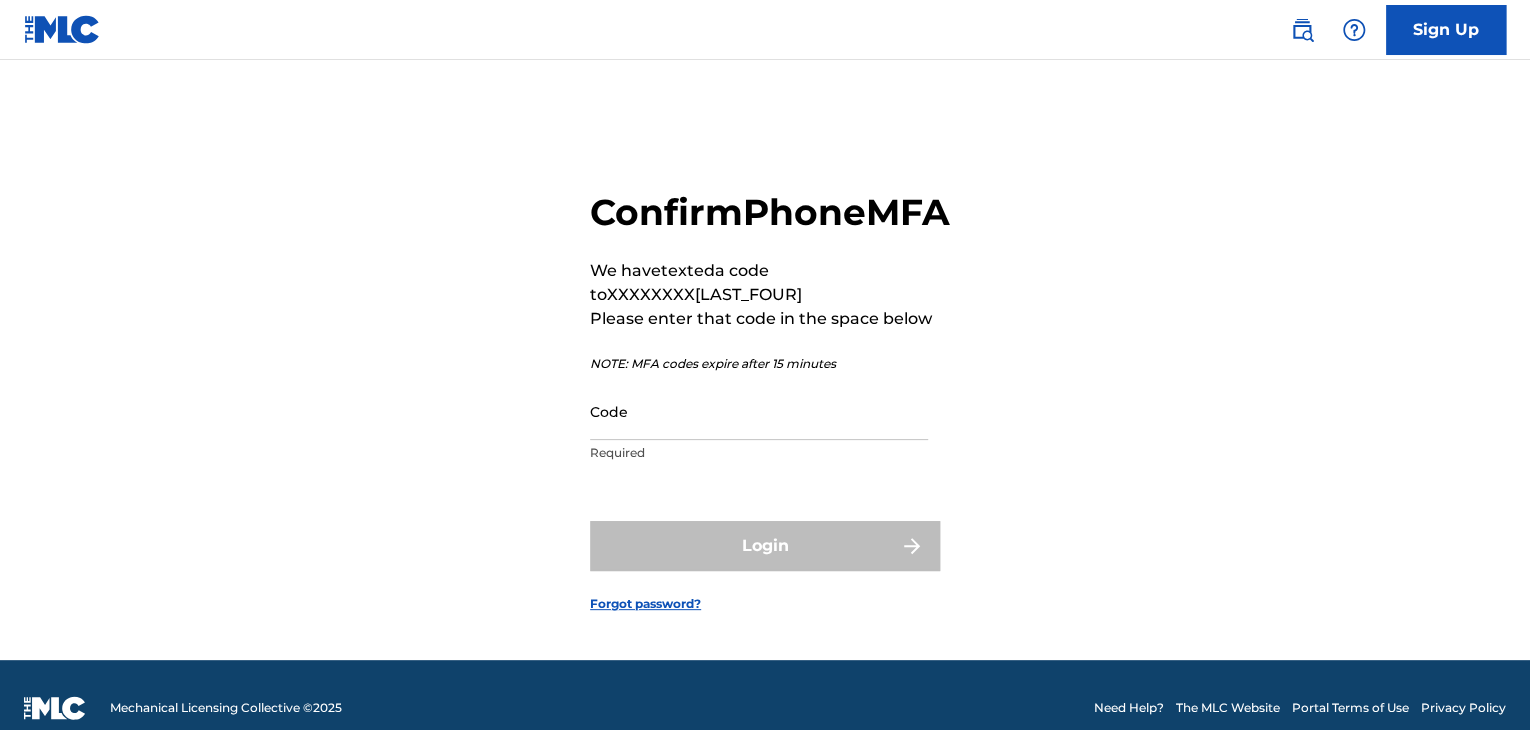 click on "Code" at bounding box center [759, 411] 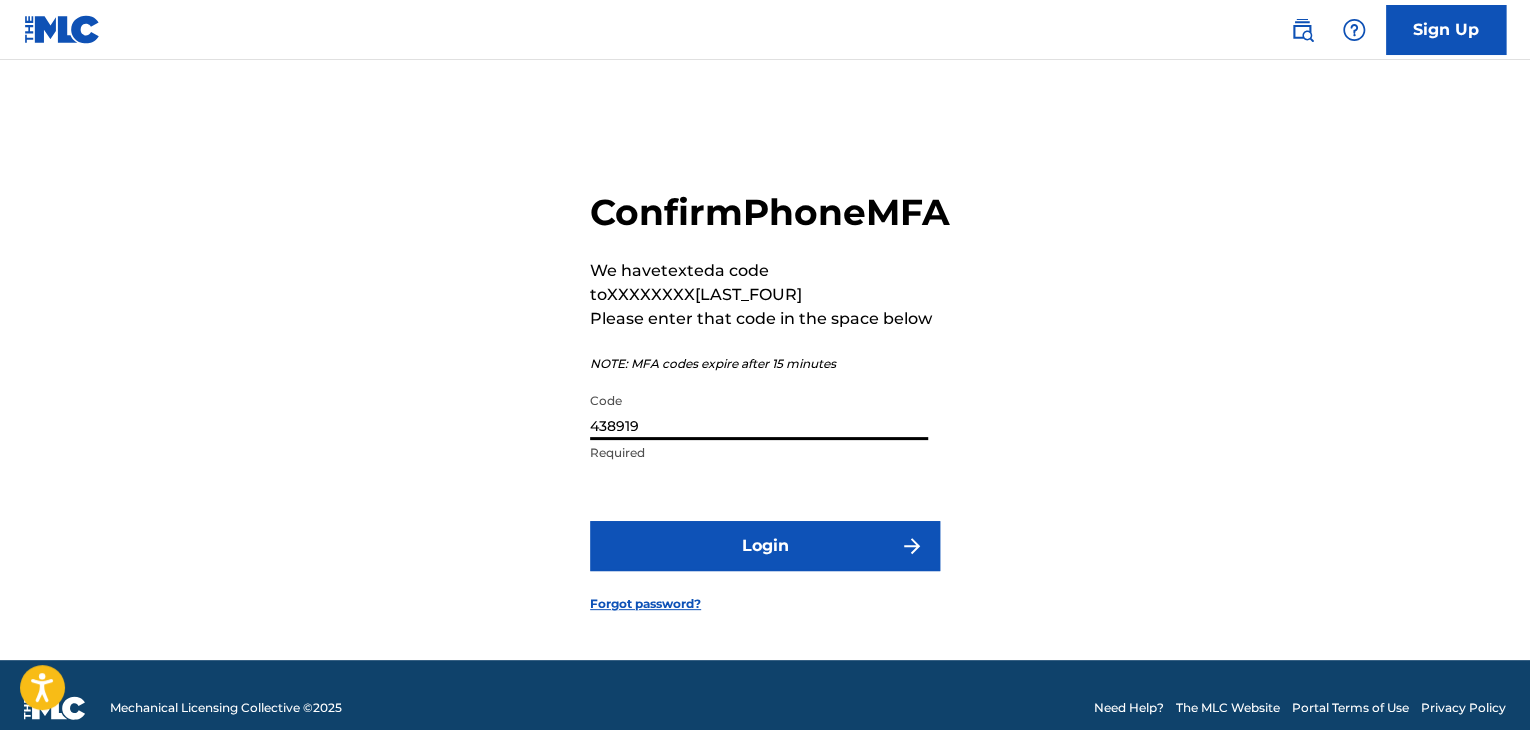 type on "438919" 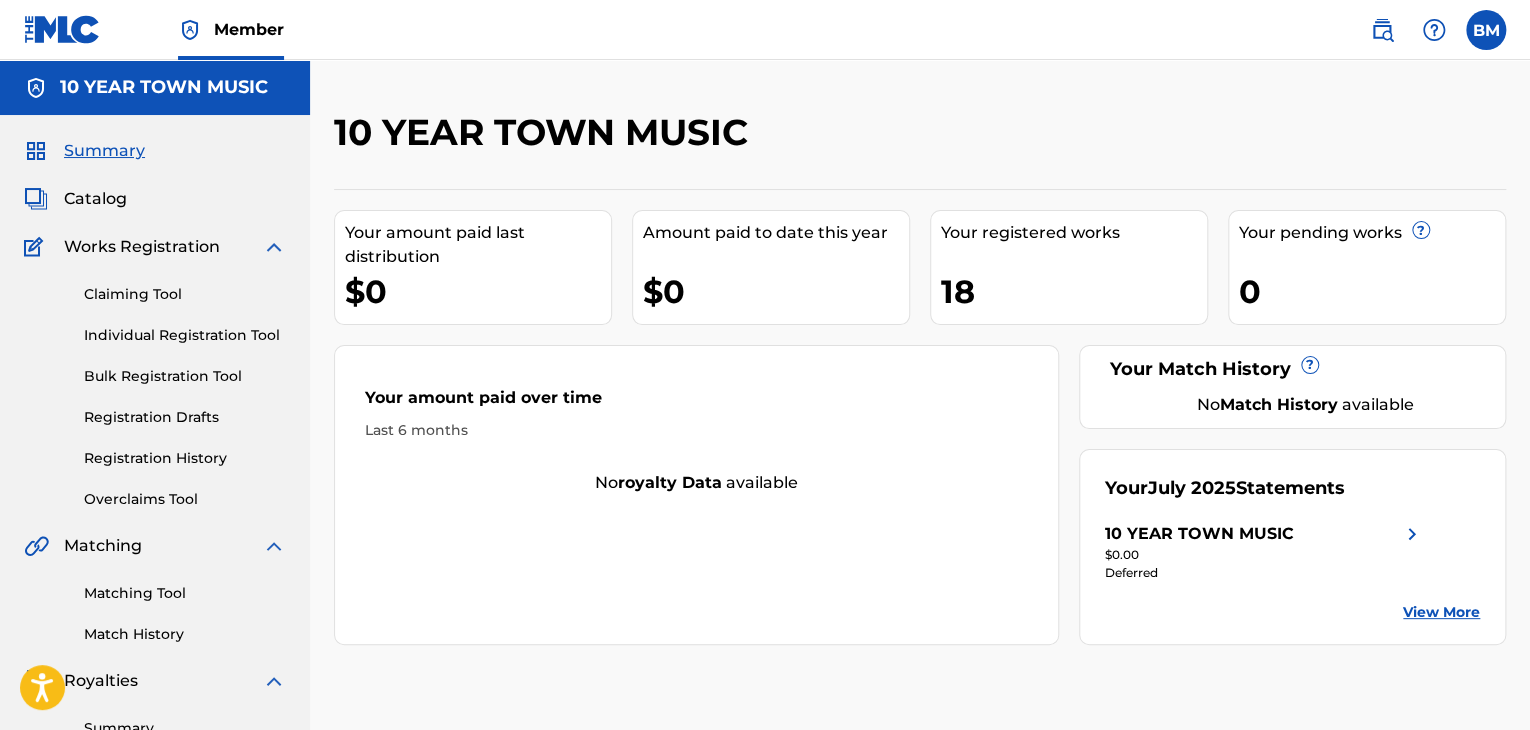 scroll, scrollTop: 0, scrollLeft: 0, axis: both 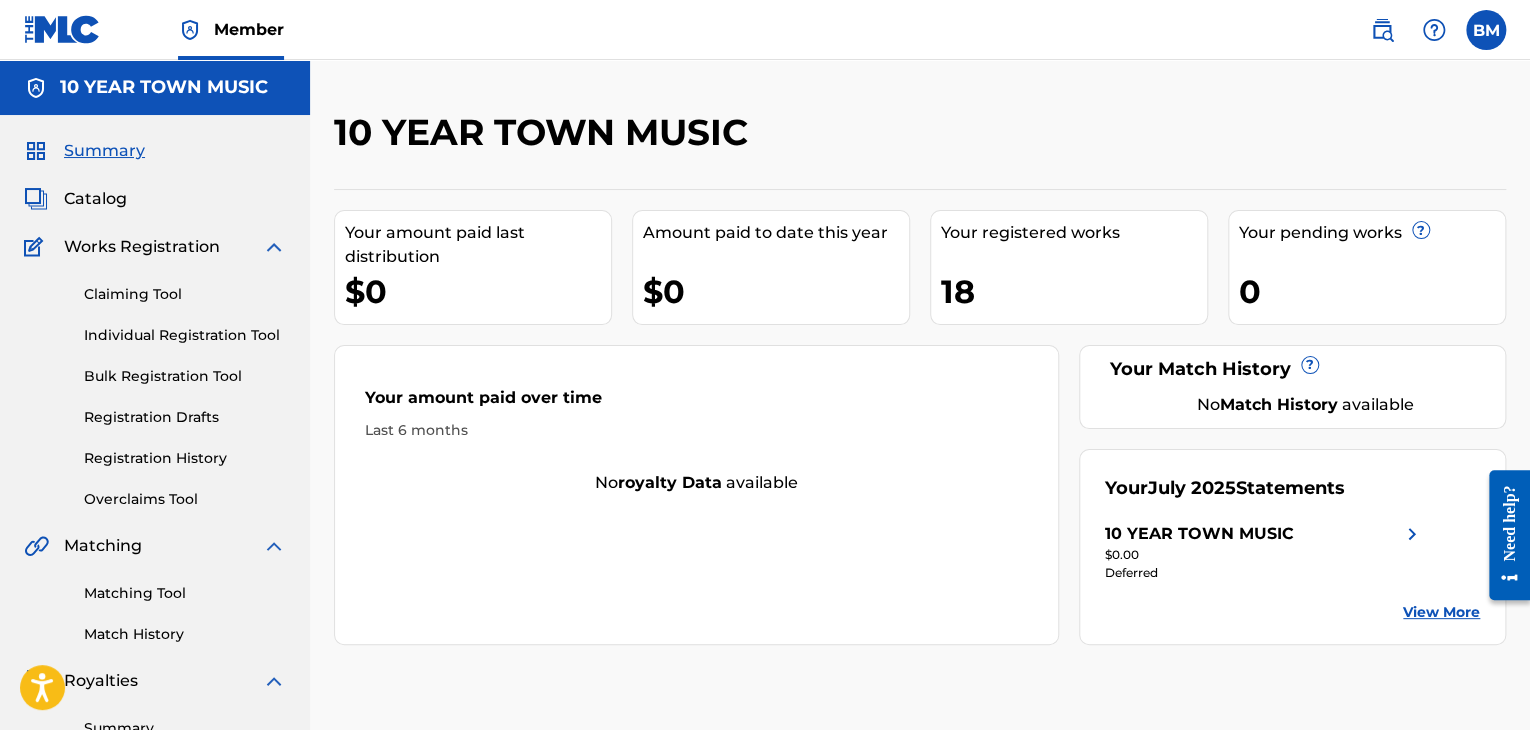 click on "Claiming Tool" at bounding box center [185, 294] 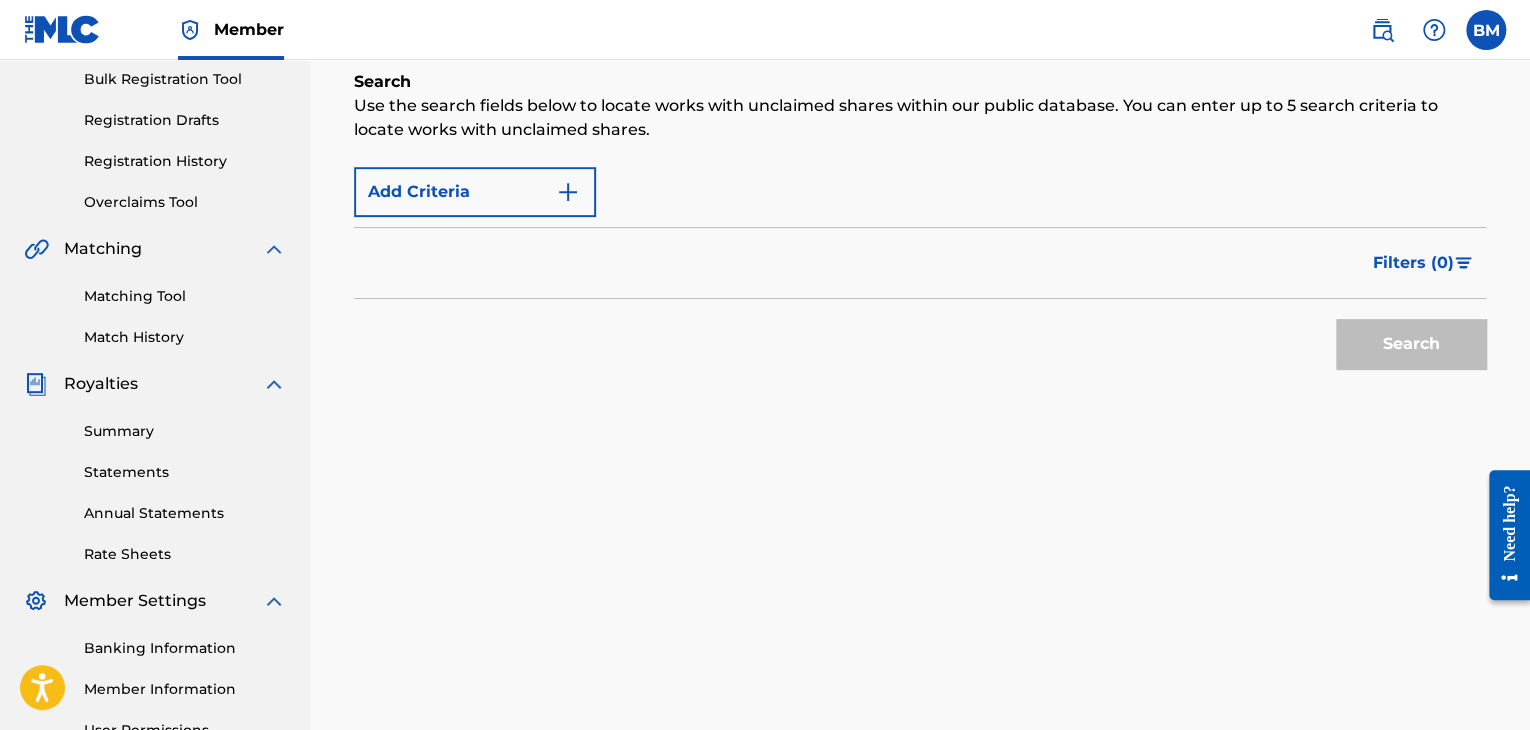 scroll, scrollTop: 300, scrollLeft: 0, axis: vertical 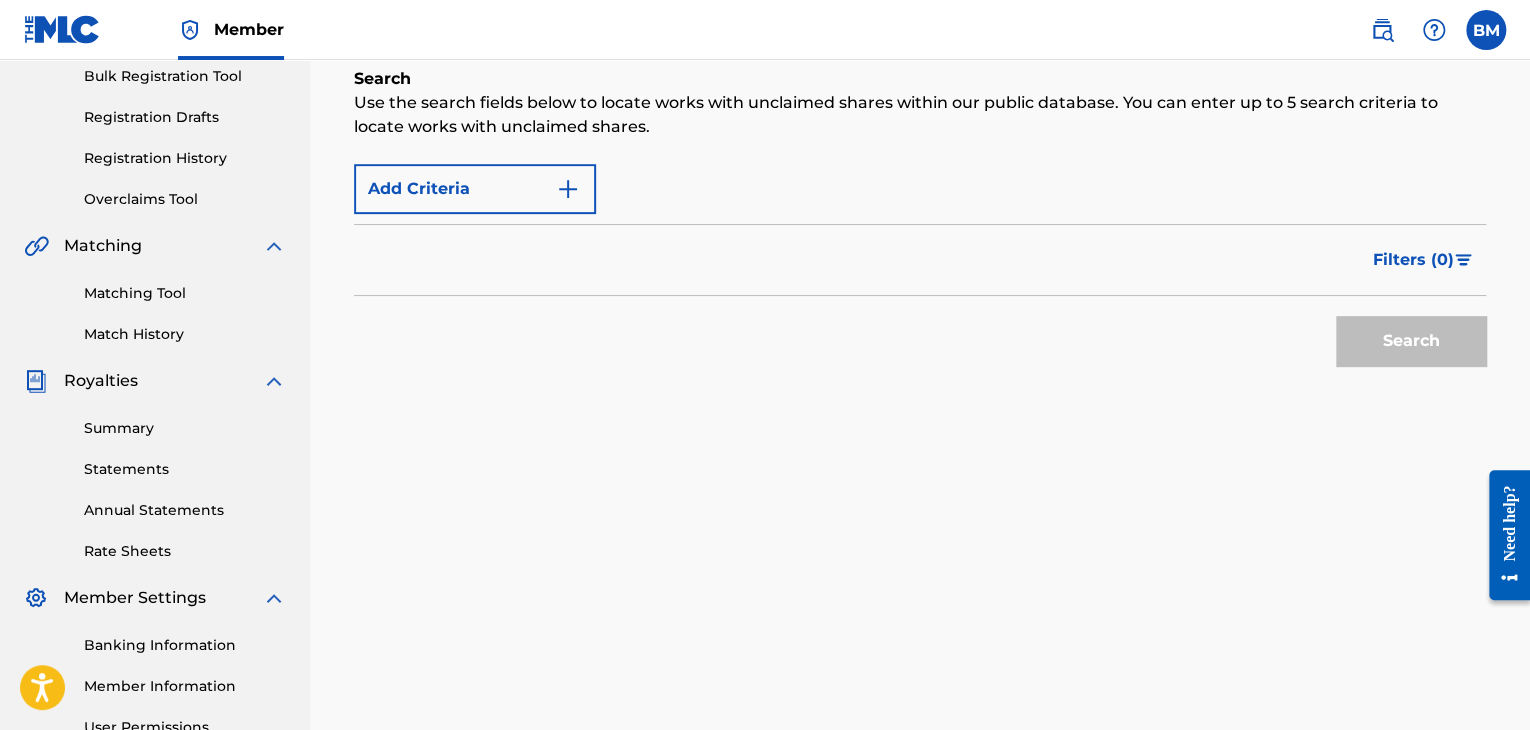 click on "Statements" at bounding box center (185, 469) 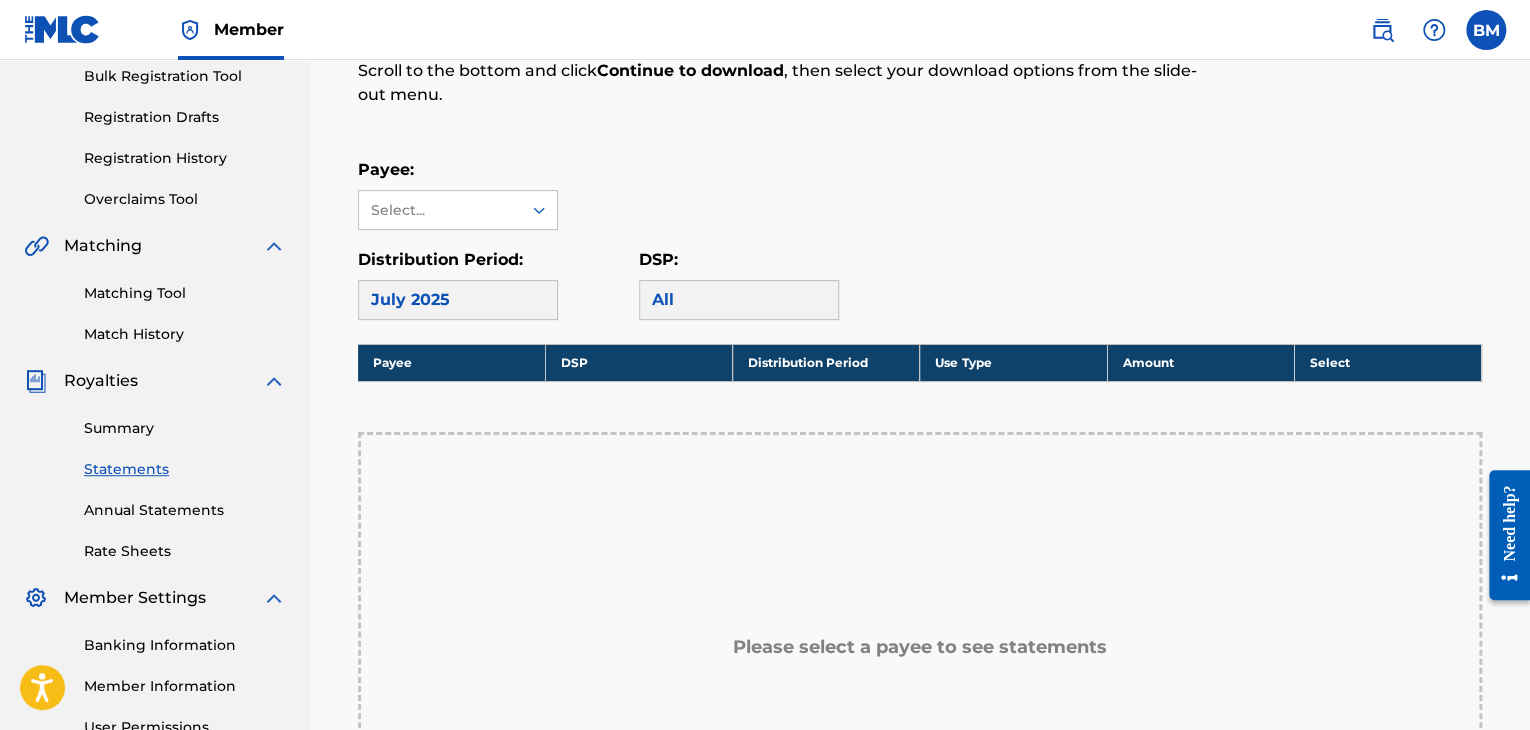 scroll, scrollTop: 300, scrollLeft: 0, axis: vertical 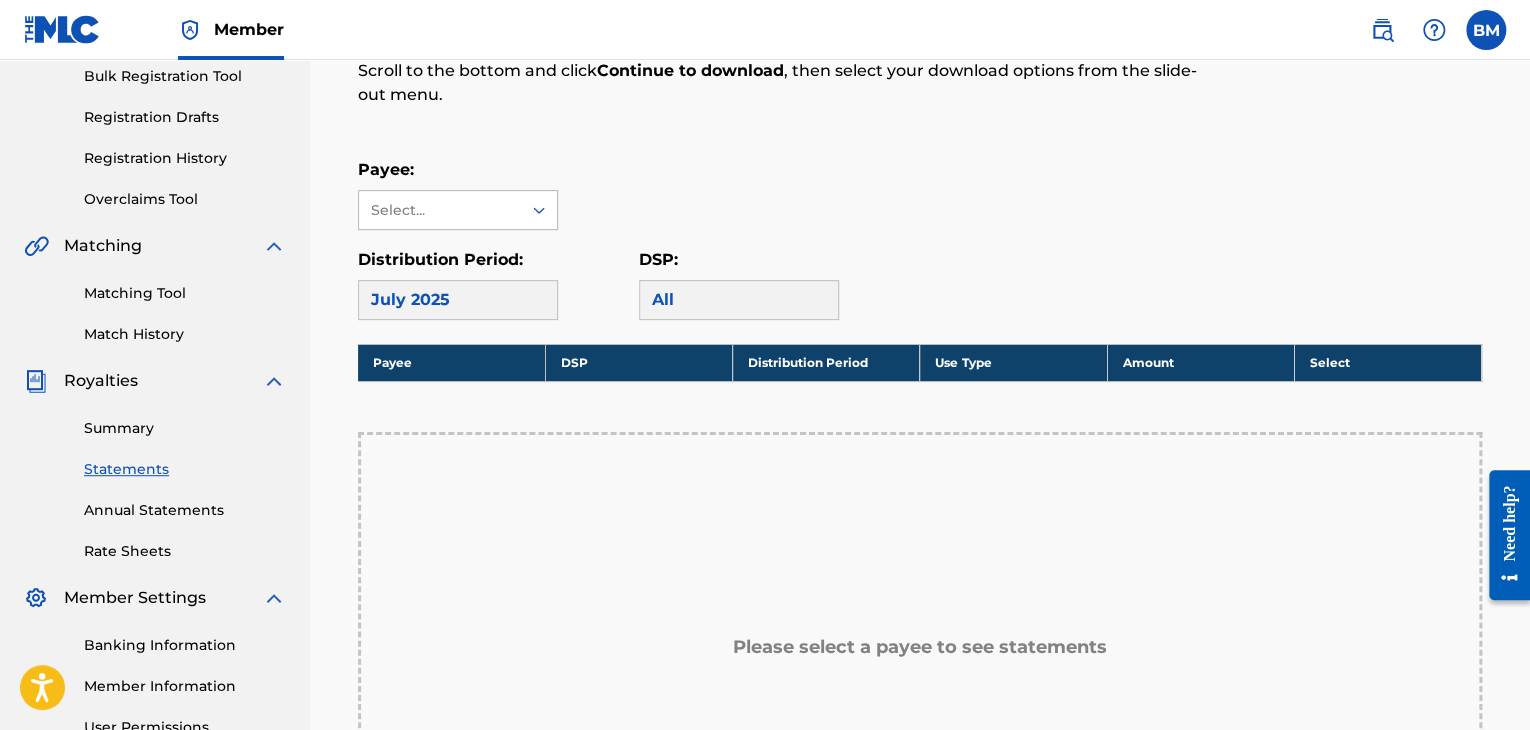 click 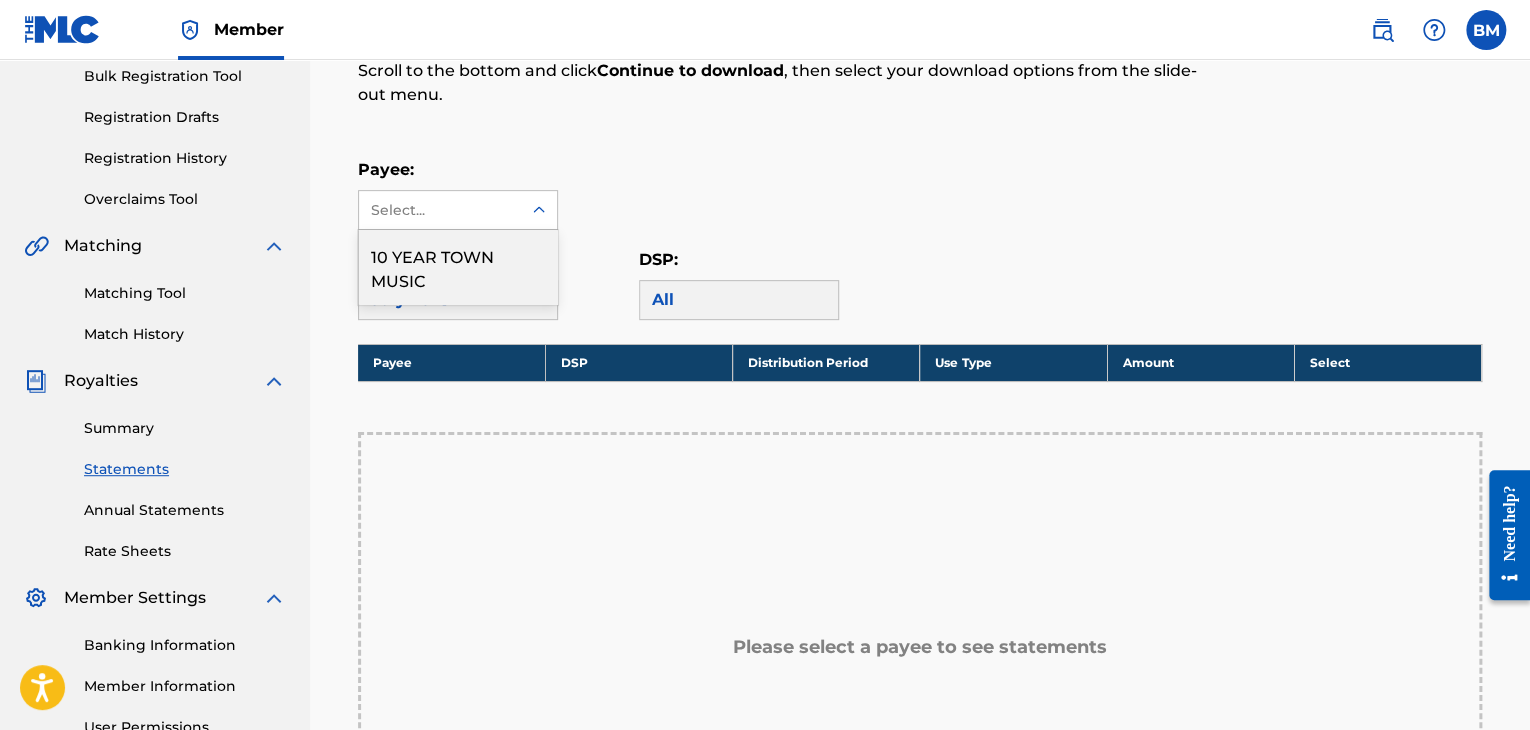 click on "10 YEAR TOWN MUSIC" at bounding box center (458, 267) 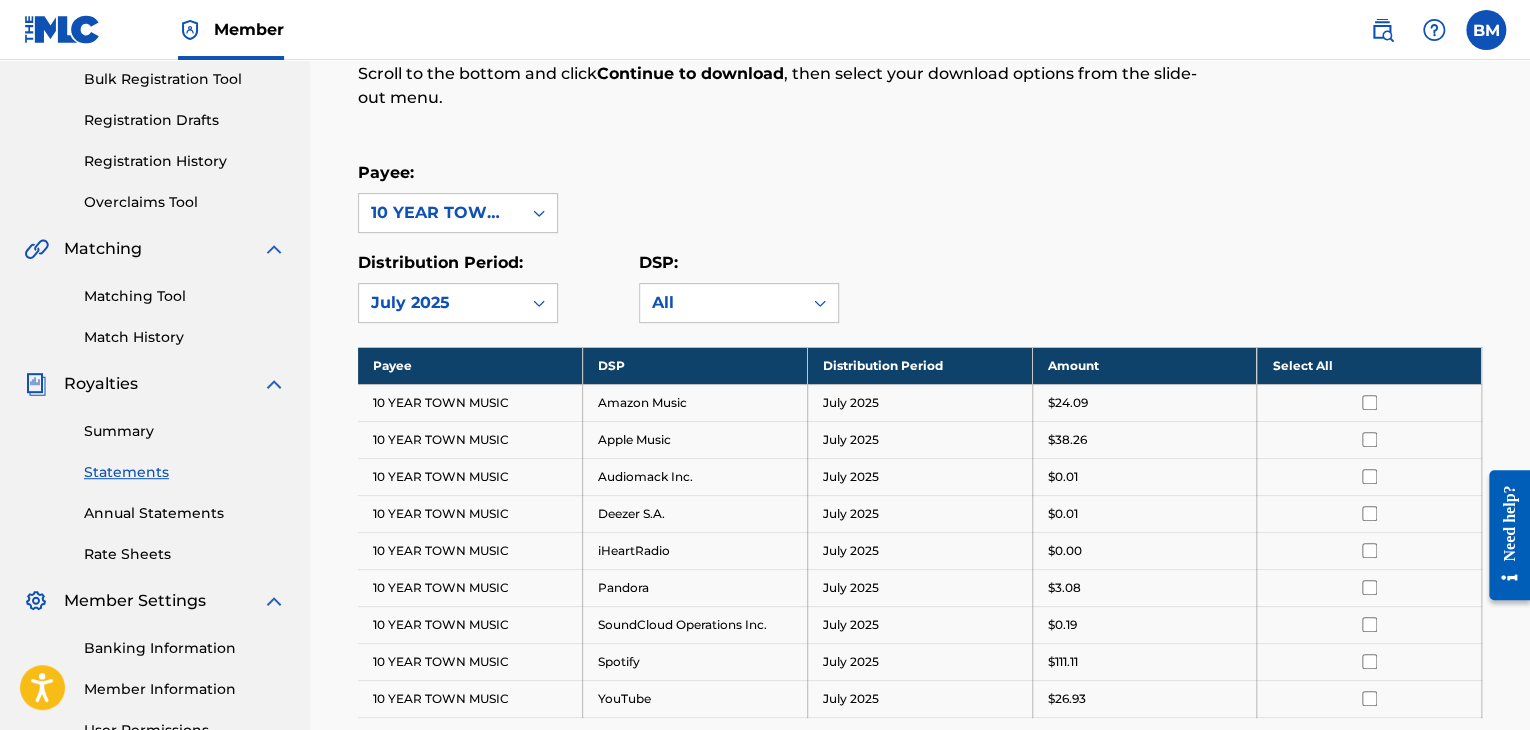 scroll, scrollTop: 300, scrollLeft: 0, axis: vertical 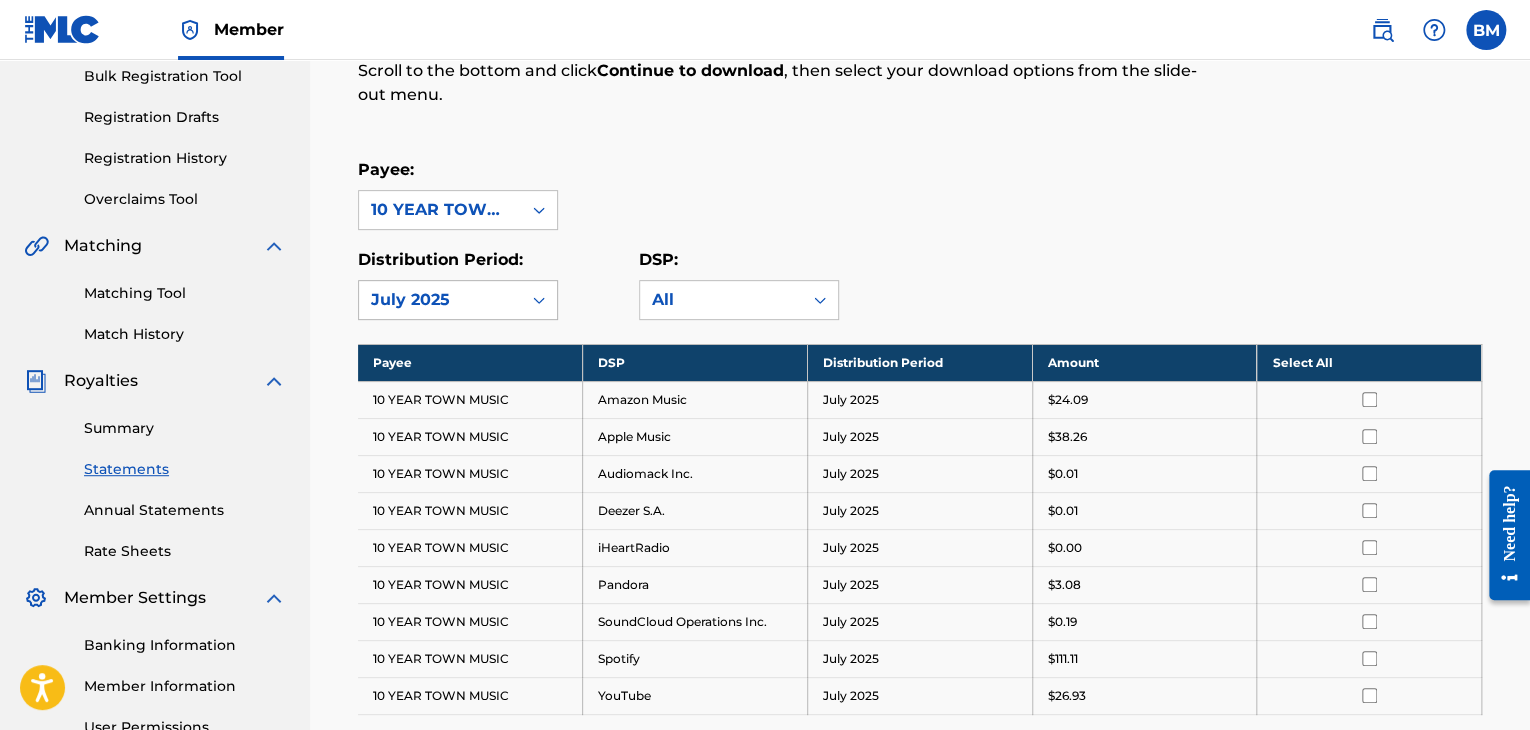 click on "July 2025" at bounding box center (440, 300) 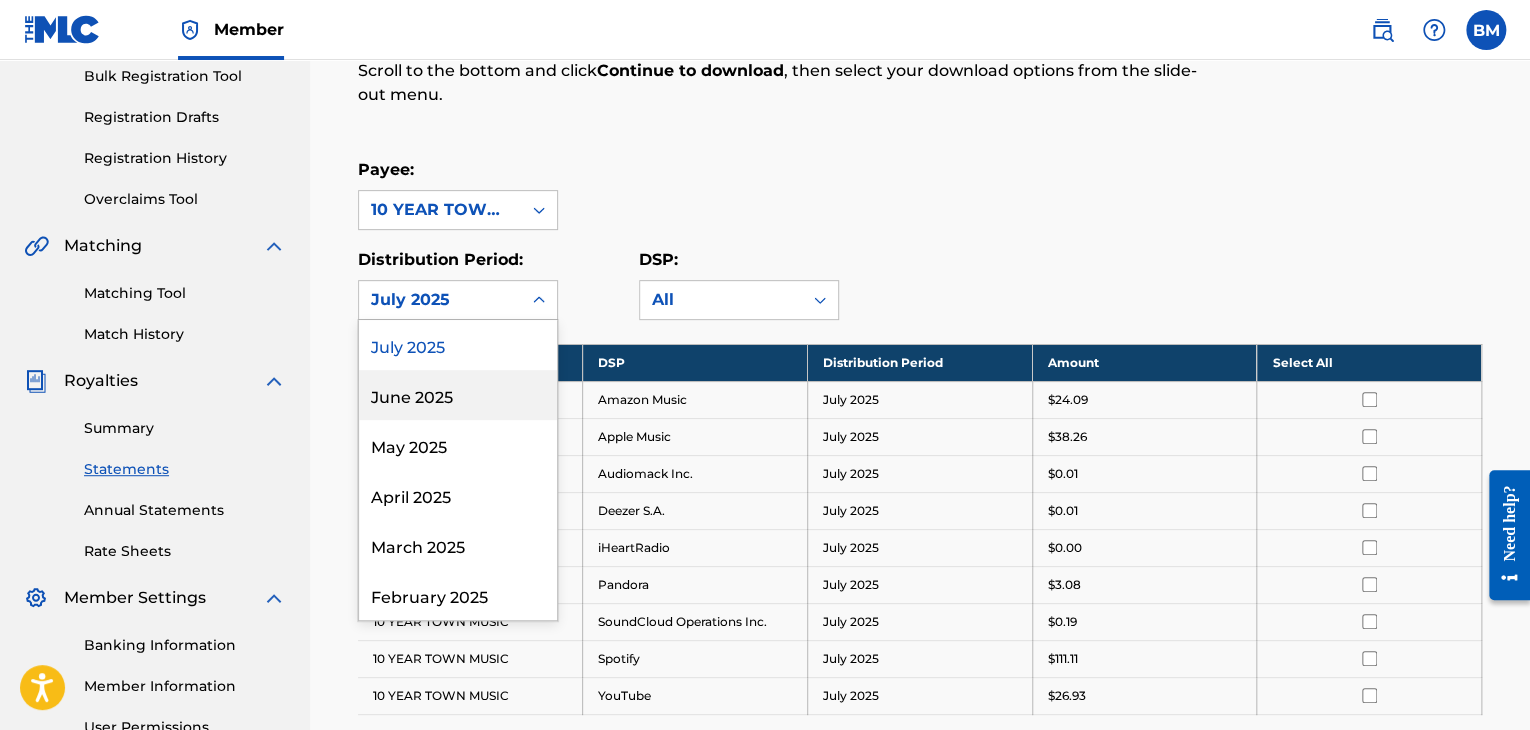 click on "June 2025" at bounding box center (458, 395) 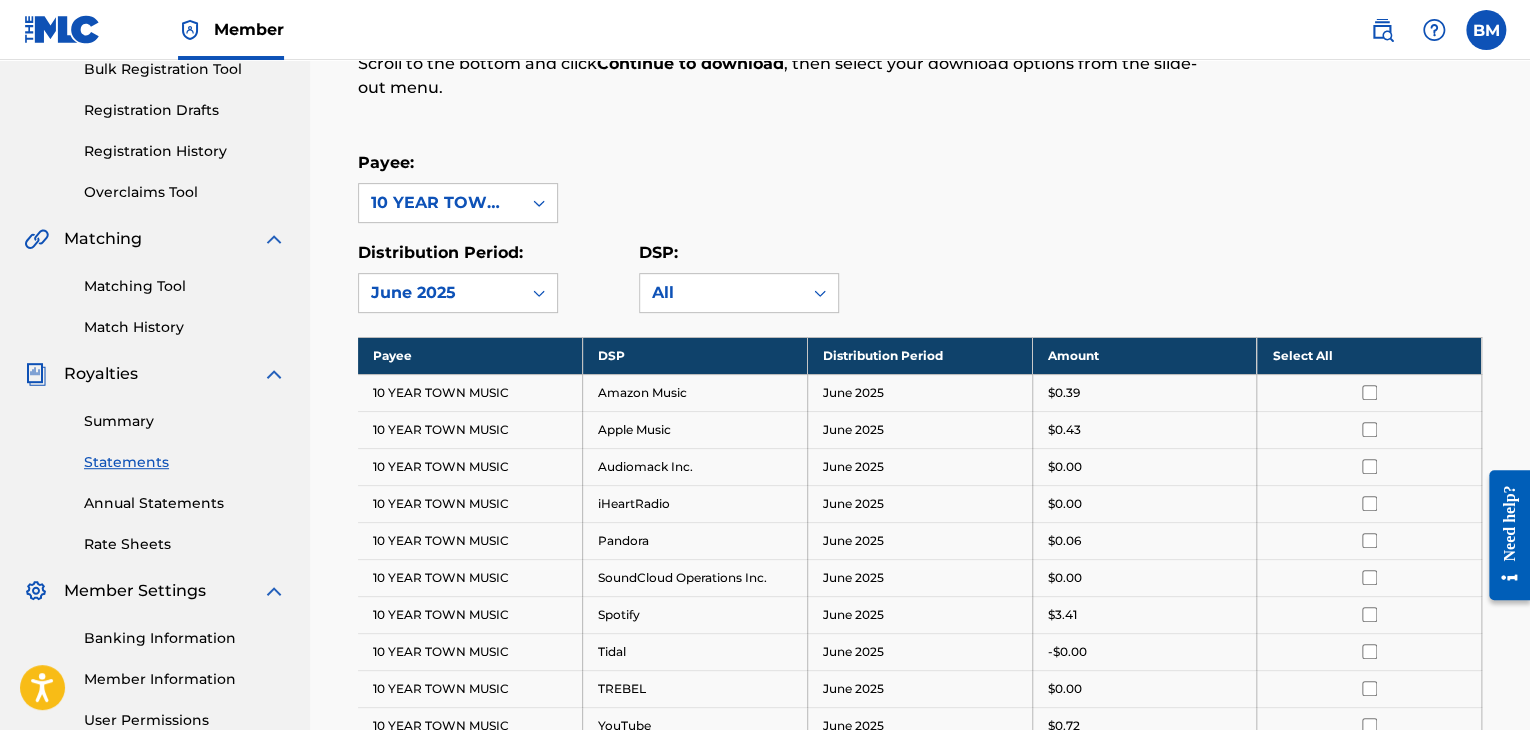 scroll, scrollTop: 300, scrollLeft: 0, axis: vertical 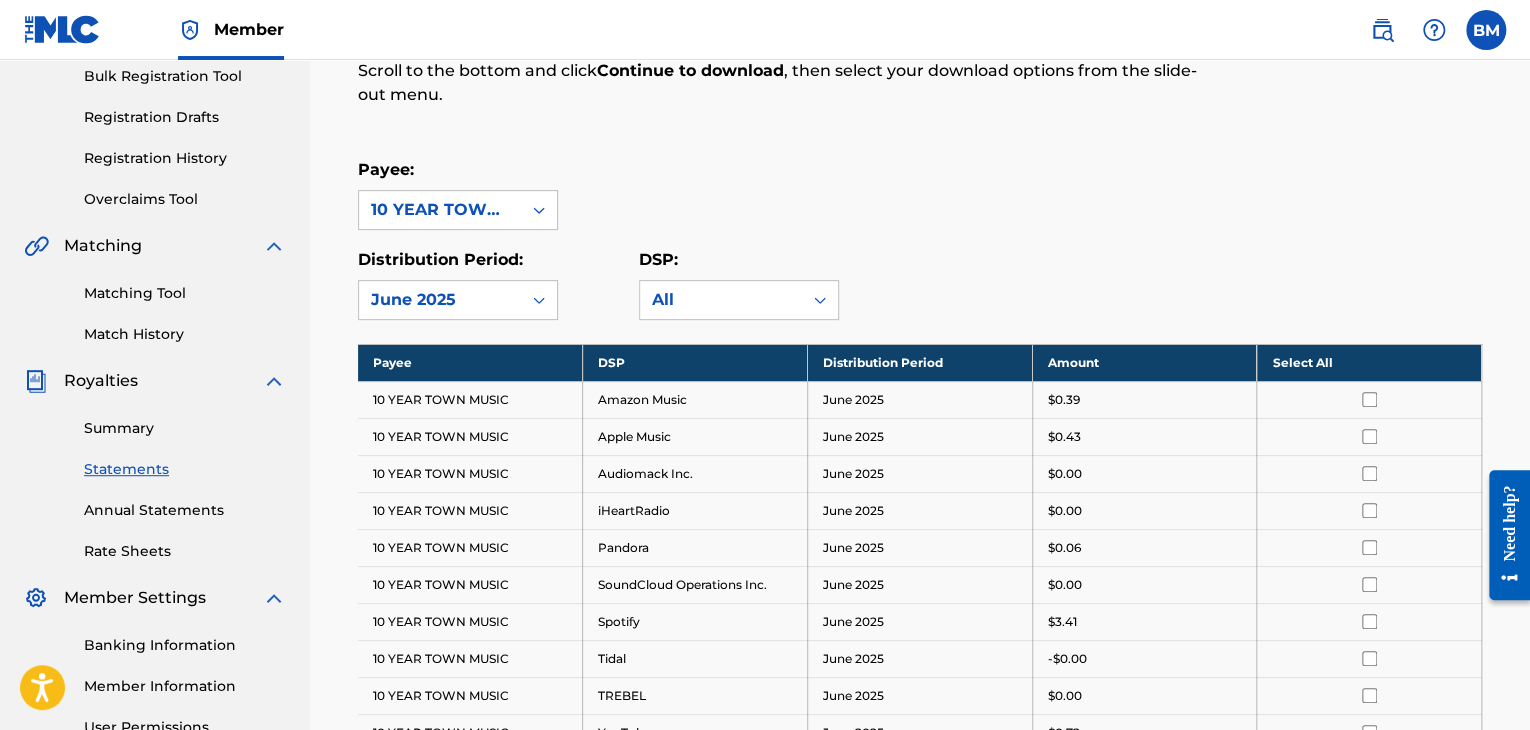 click on "Royalty Statements Select your desired payee from the Payee drop-down menu. Then you can filter by distribution period and DSP in the corresponding drop-down menus. In the Select column, check the box(es) for any statements you would like to download or click    Select All   at the top of the column to select all statements. Scroll to the bottom and click  Continue to download , then select your download options from the slide-out menu. Payee: 10 YEAR TOWN MUSIC Distribution Period: option June 2025, selected. June 2025 DSP: All Payee DSP Distribution Period Amount Select All 10 YEAR TOWN MUSIC Amazon Music June 2025 $0.39 10 YEAR TOWN MUSIC Apple Music June 2025 $0.43 10 YEAR TOWN MUSIC Audiomack Inc. June 2025 $0.00 10 YEAR TOWN MUSIC iHeartRadio June 2025 $0.00 10 YEAR TOWN MUSIC Pandora June 2025 $0.06 10 YEAR TOWN MUSIC SoundCloud Operations Inc. June 2025 $0.00 10 YEAR TOWN MUSIC Spotify June 2025 $3.41 10 YEAR TOWN MUSIC Tidal June 2025 -$0.00 10 YEAR TOWN MUSIC TREBEL June 2025 $0.00 YouTube June 2025" at bounding box center [920, 411] 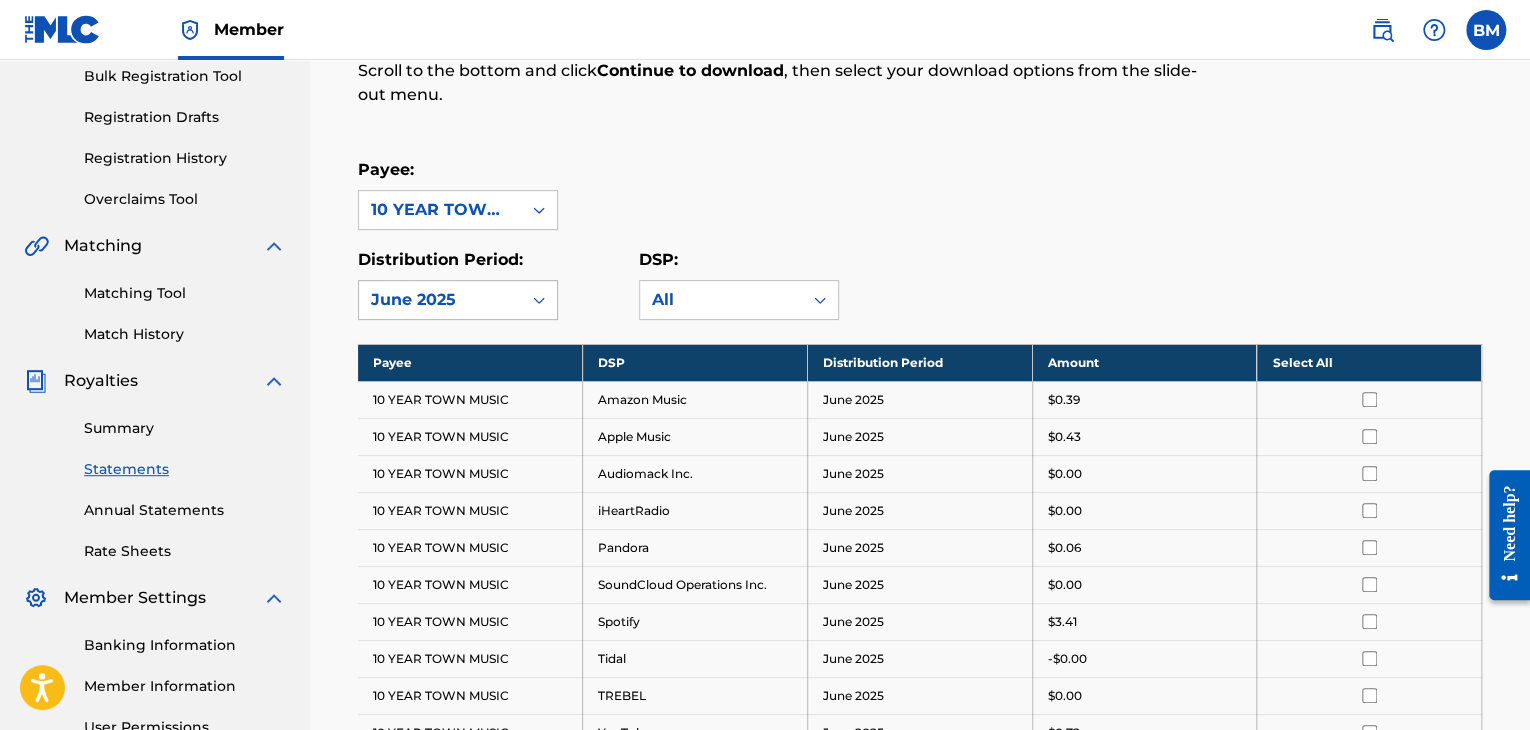 click 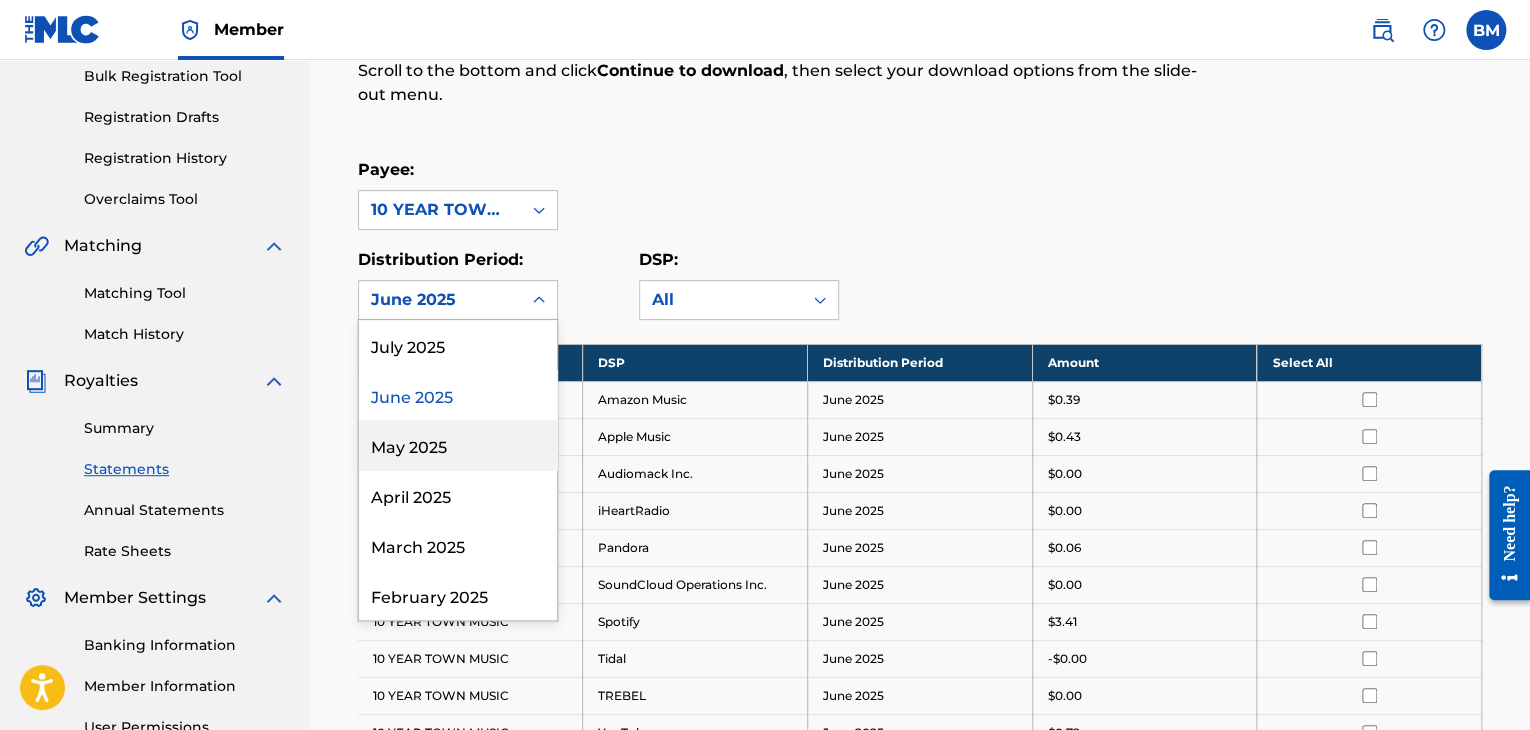 click on "May 2025" at bounding box center (458, 445) 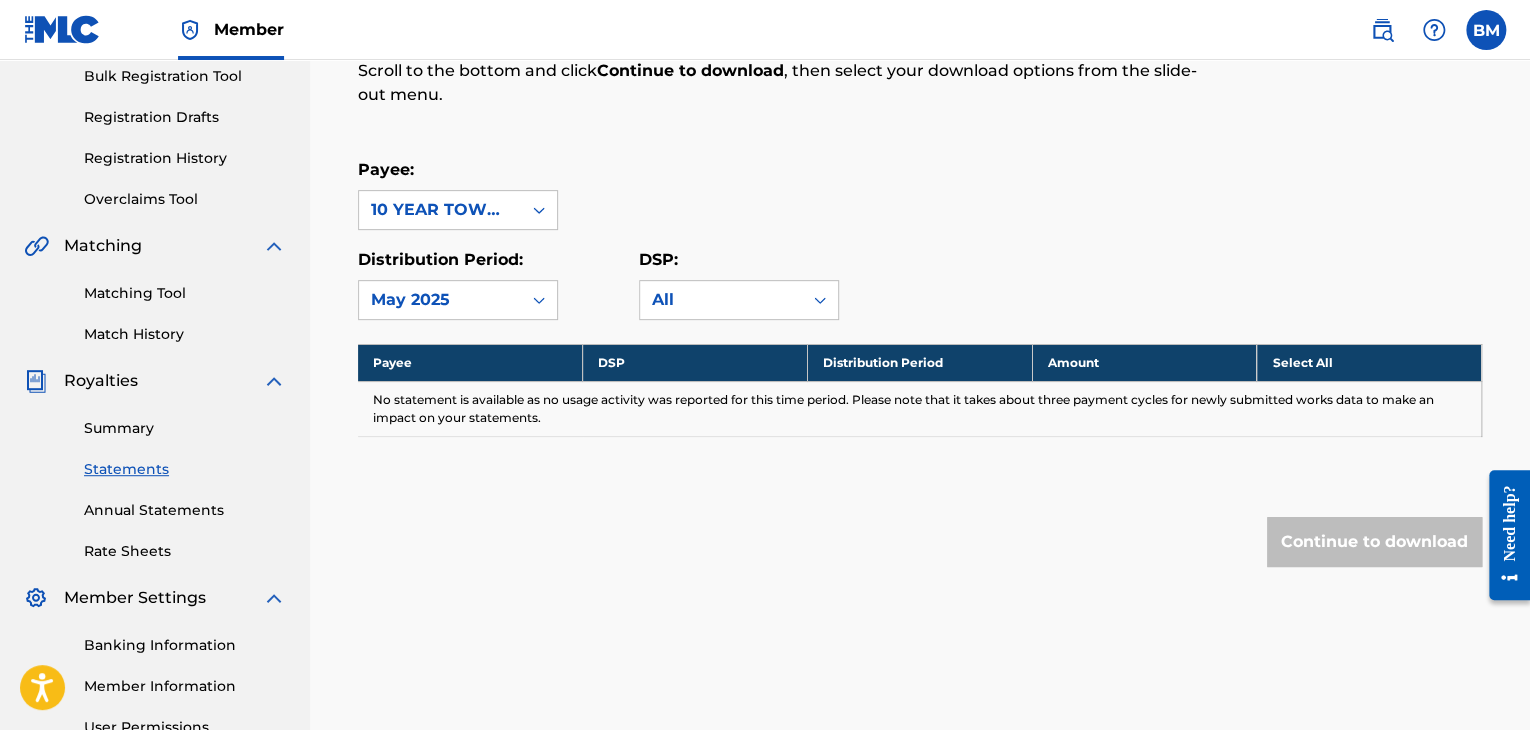 click on "May 2025" at bounding box center [440, 300] 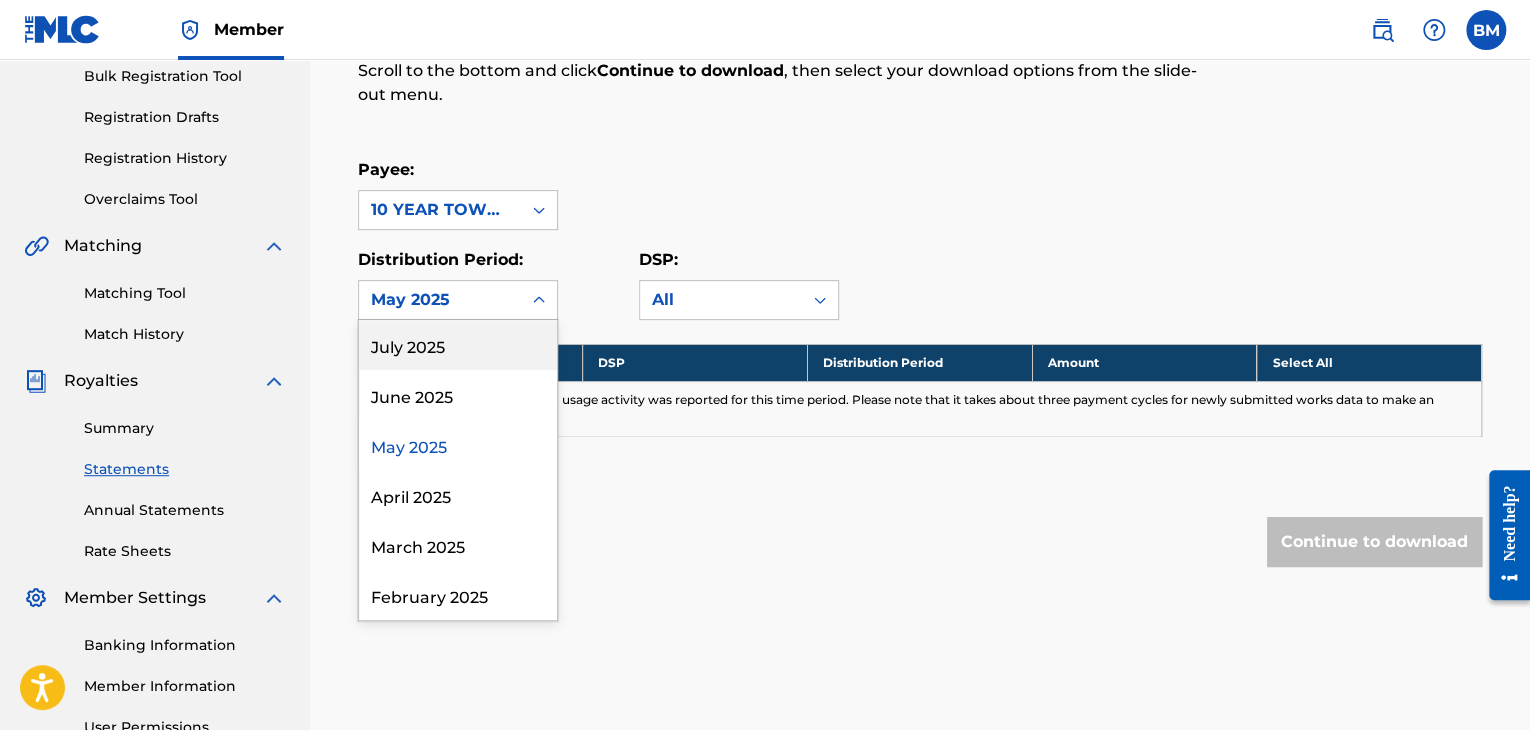 click on "July 2025" at bounding box center (458, 345) 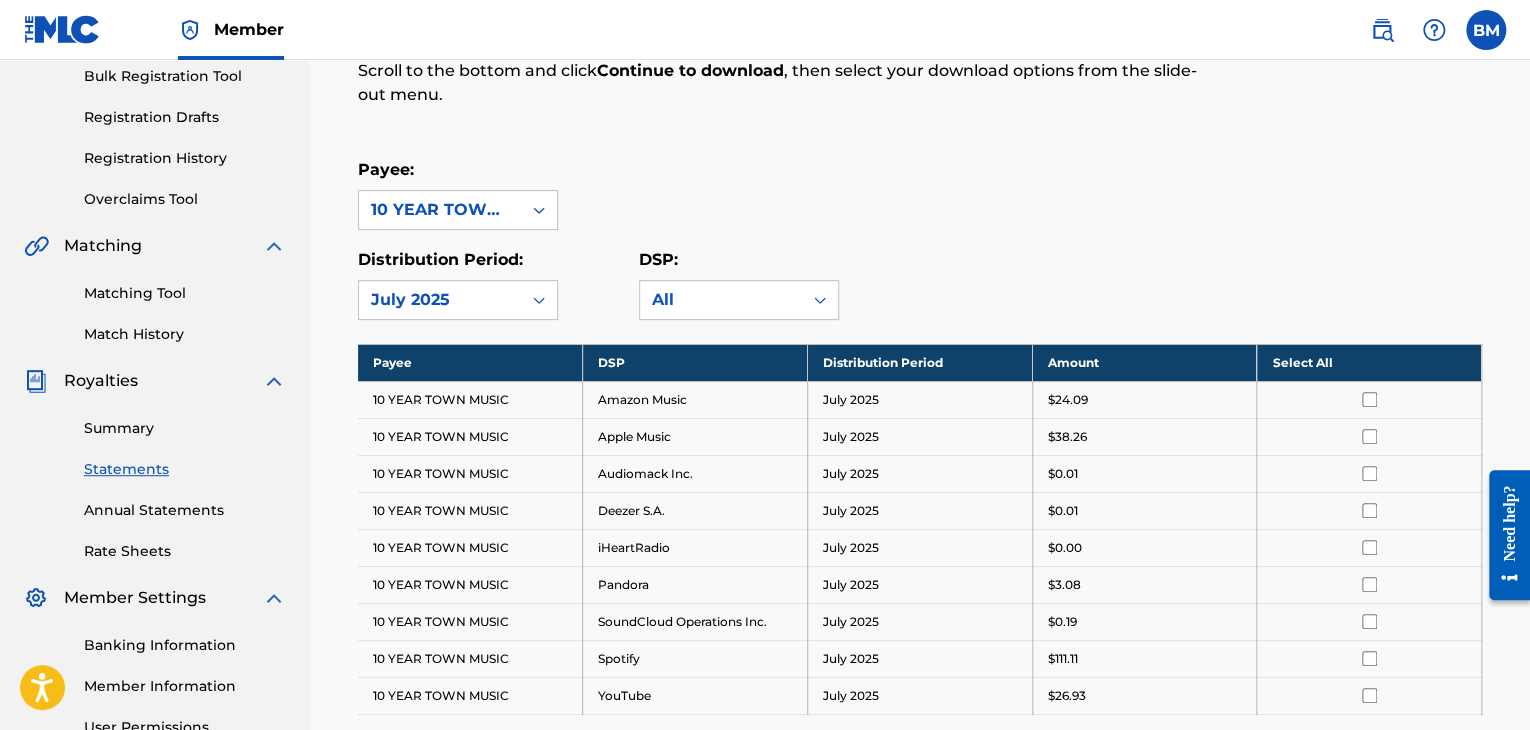 click on "Payee: 10 YEAR TOWN MUSIC Distribution Period: July 2025 DSP: All" at bounding box center [920, 239] 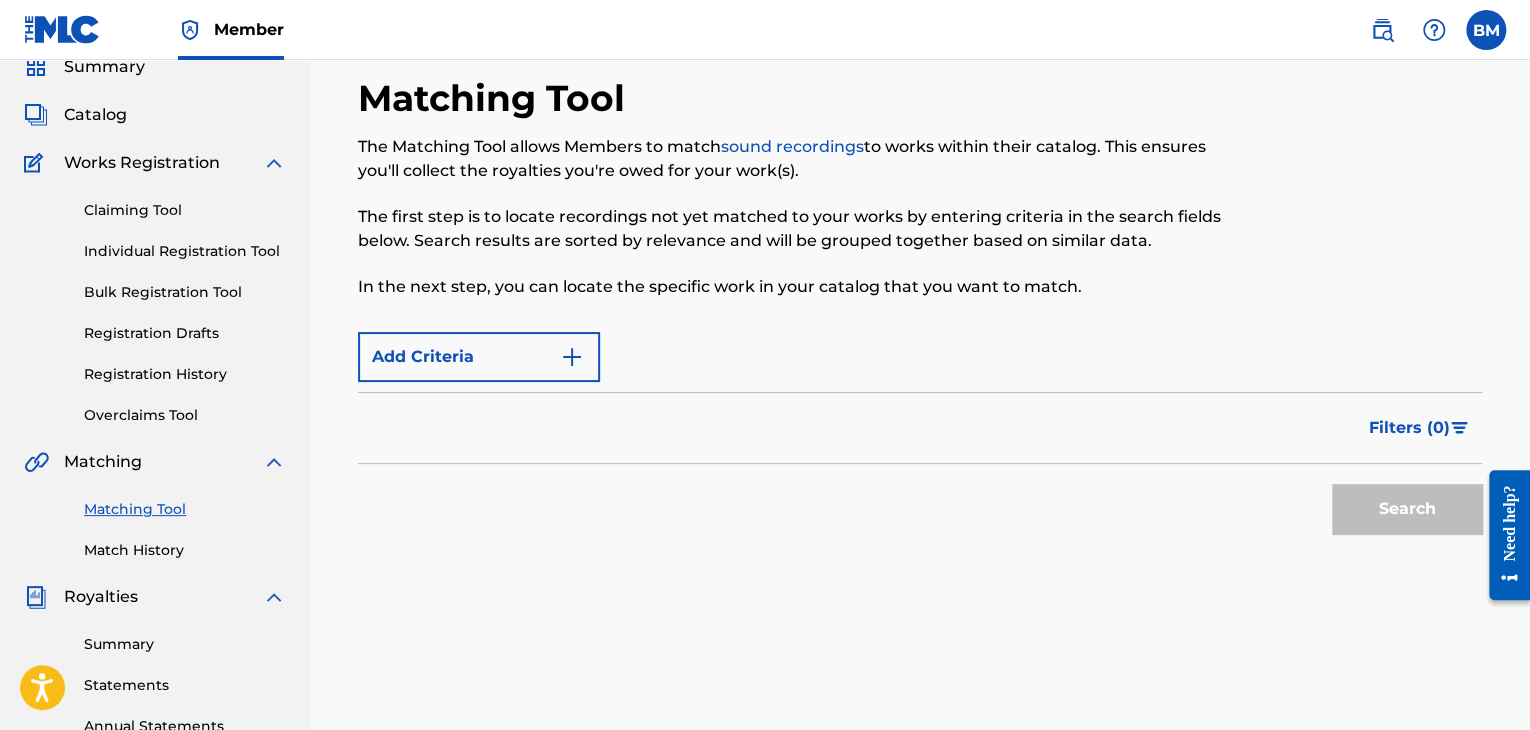 scroll, scrollTop: 300, scrollLeft: 0, axis: vertical 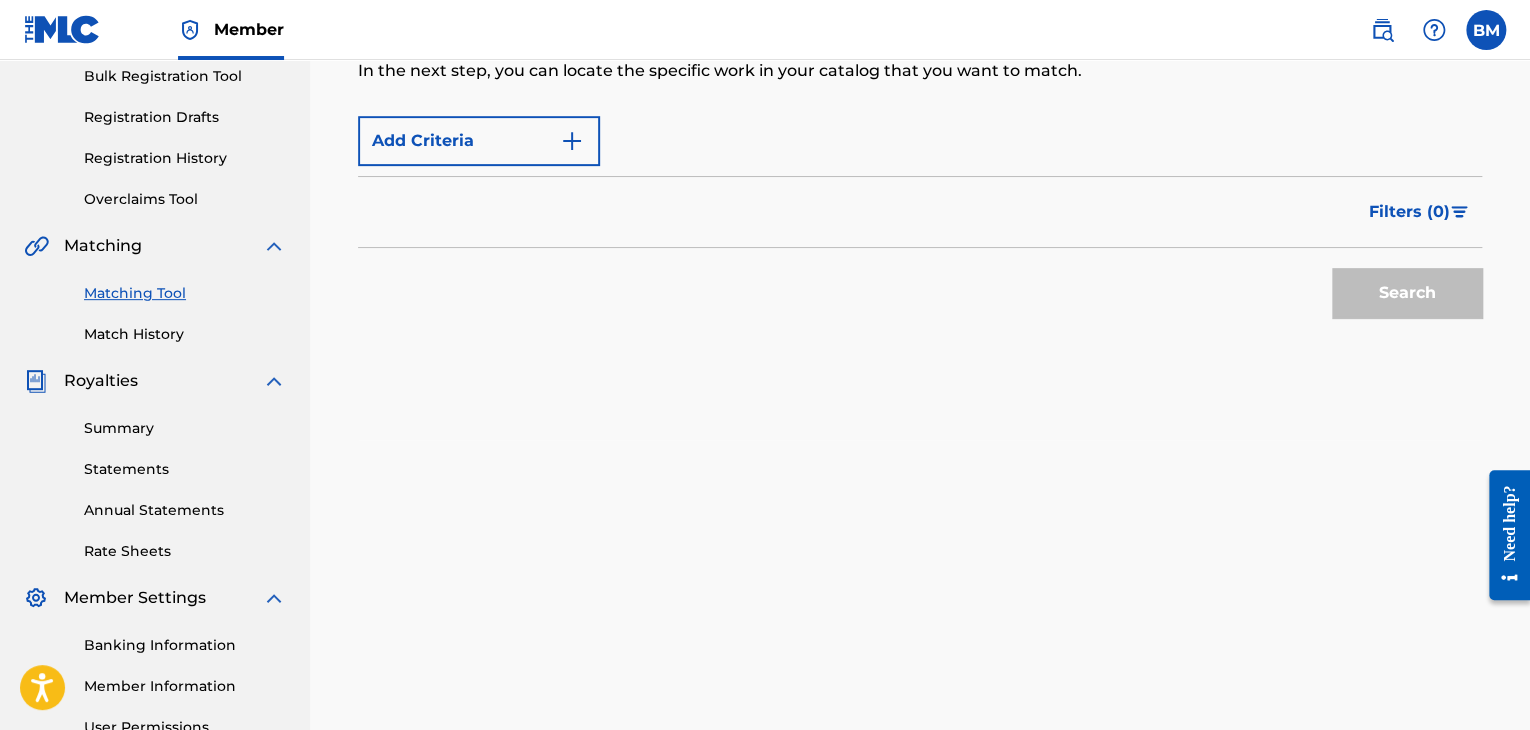 click at bounding box center [572, 141] 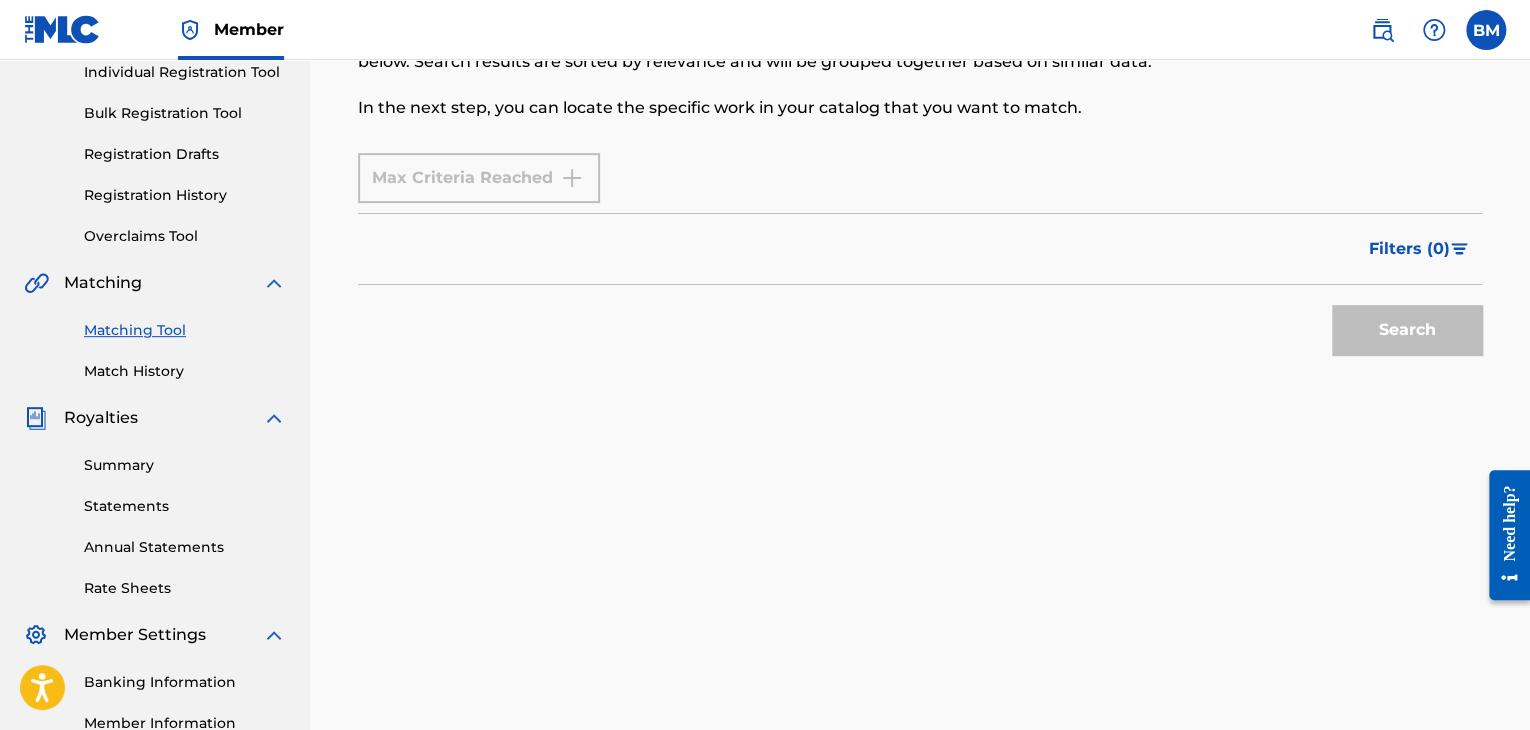 scroll, scrollTop: 0, scrollLeft: 0, axis: both 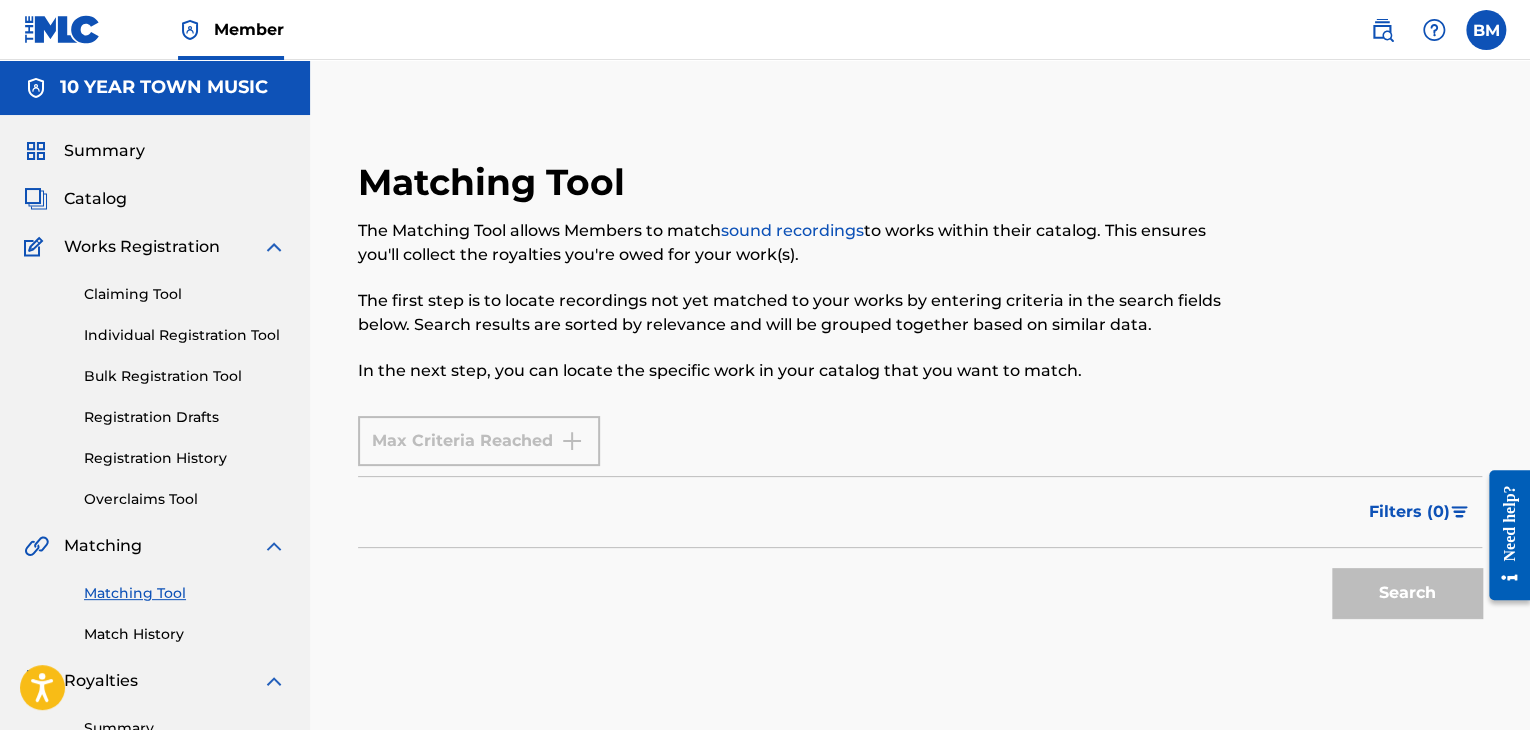 click on "Max Criteria Reached" at bounding box center [479, 441] 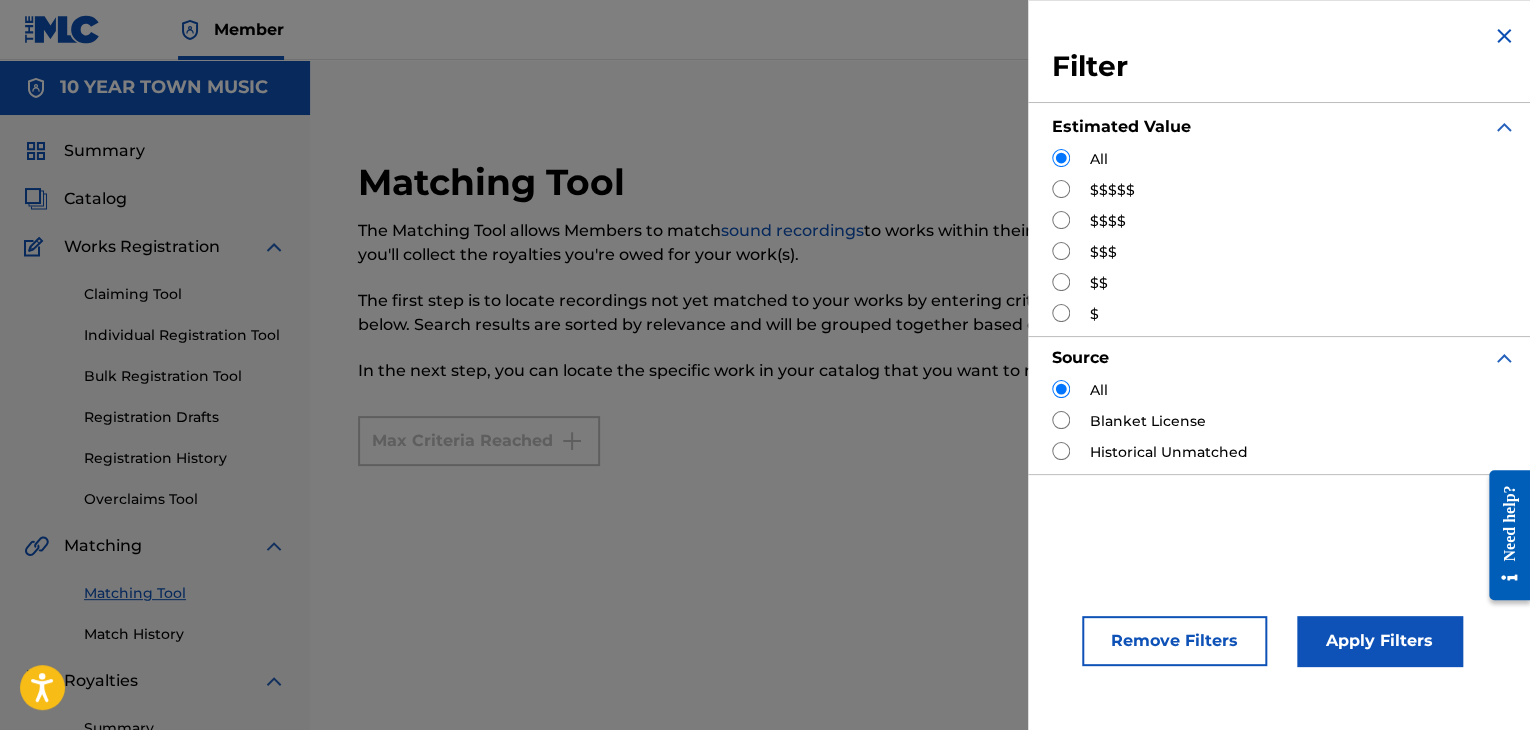 click on "Max Criteria Reached" at bounding box center [920, 441] 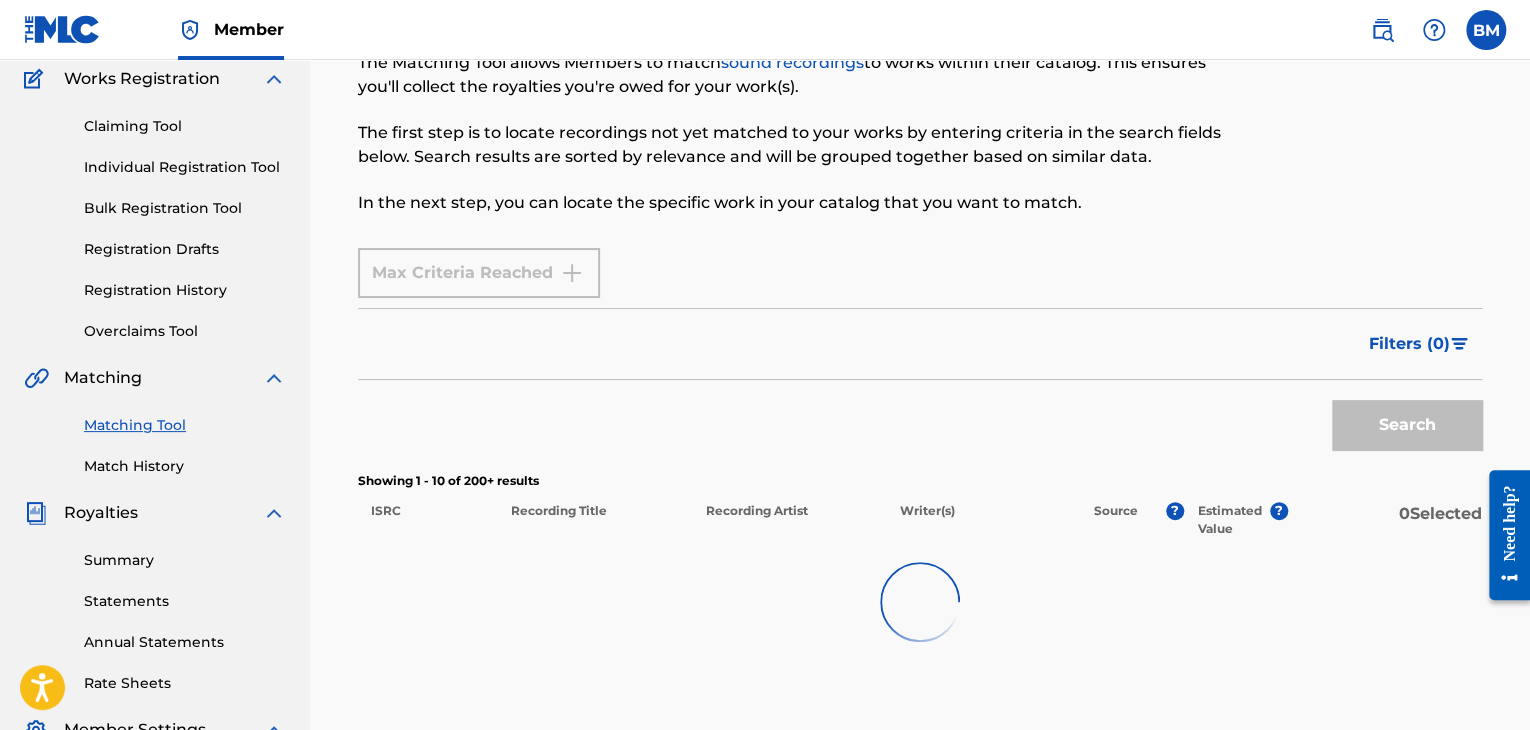 scroll, scrollTop: 200, scrollLeft: 0, axis: vertical 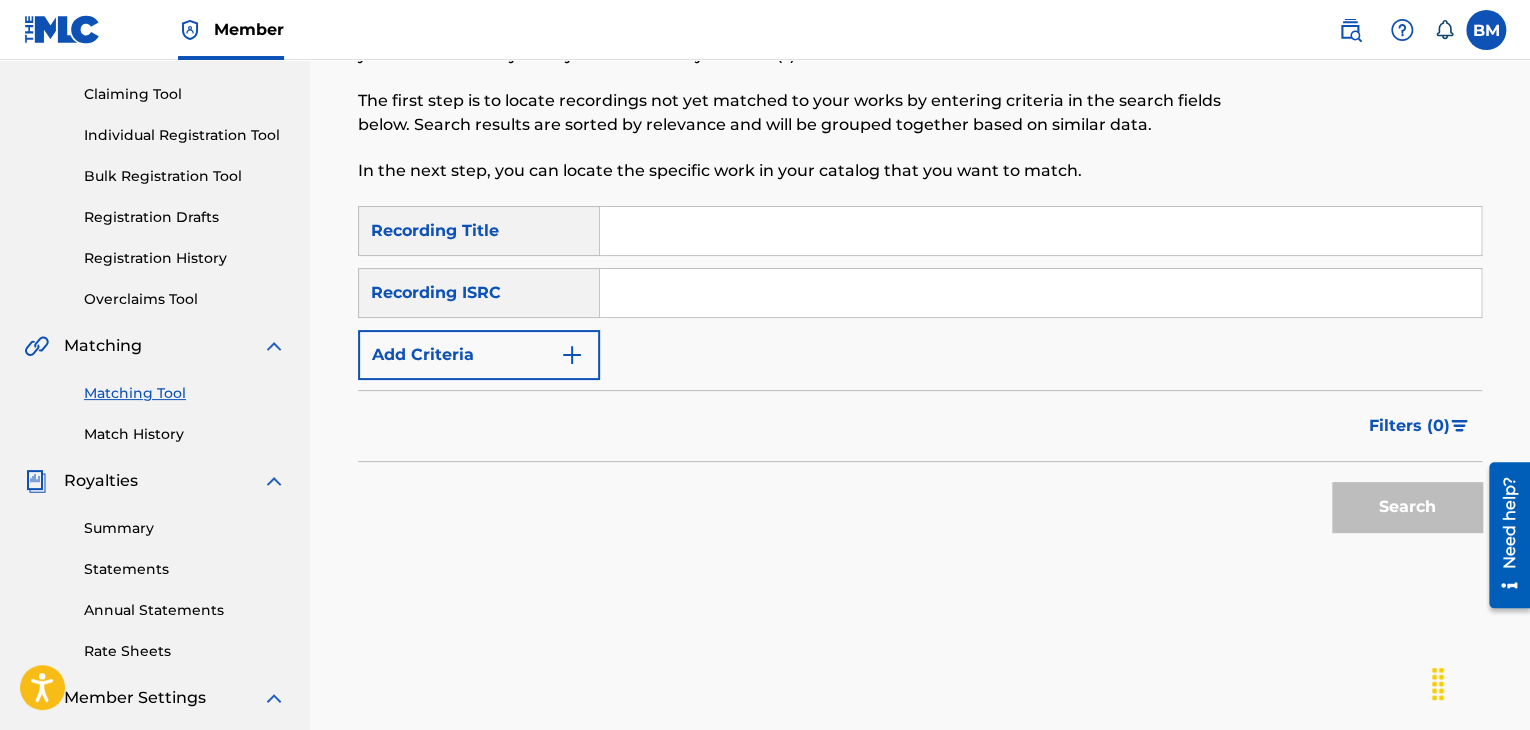 click at bounding box center (572, 355) 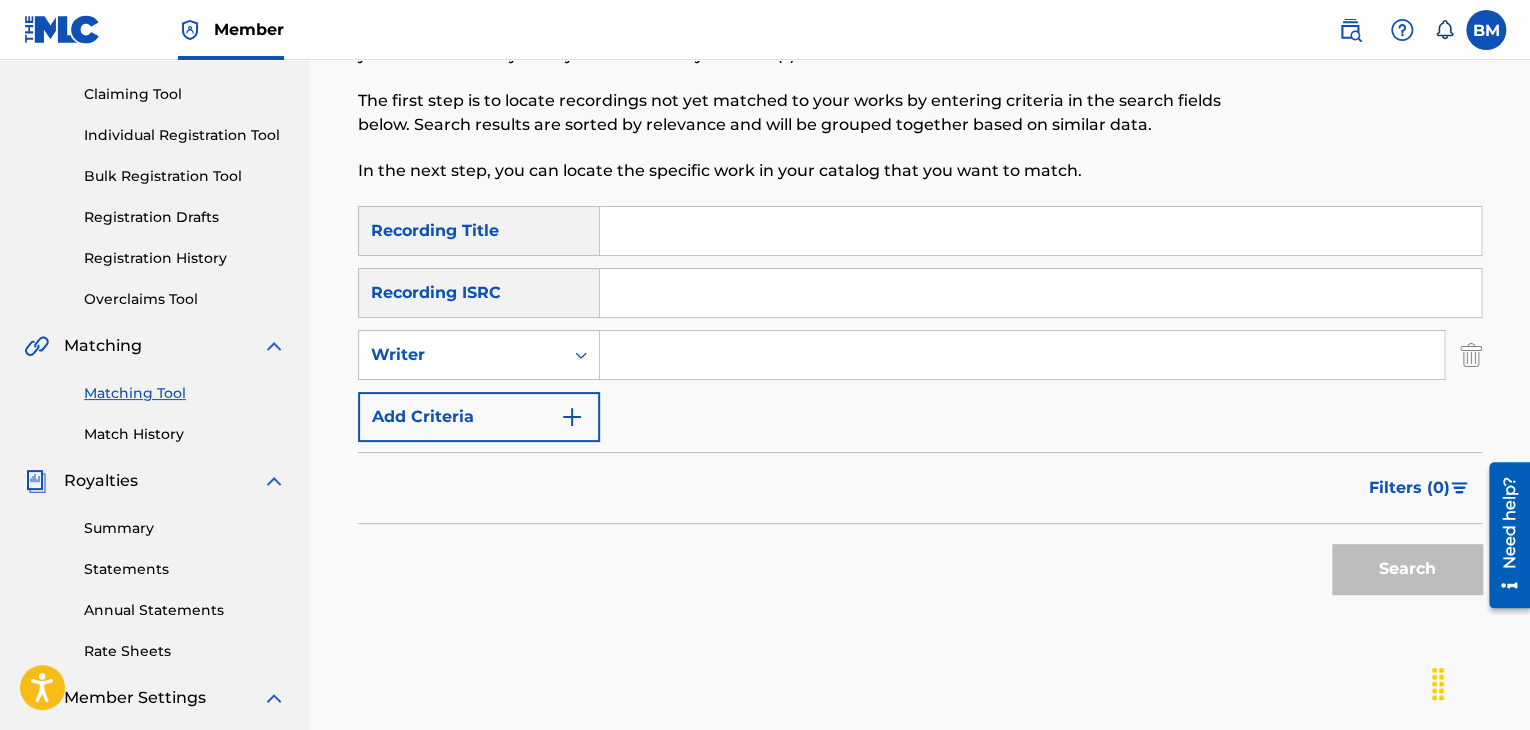 click at bounding box center (1022, 355) 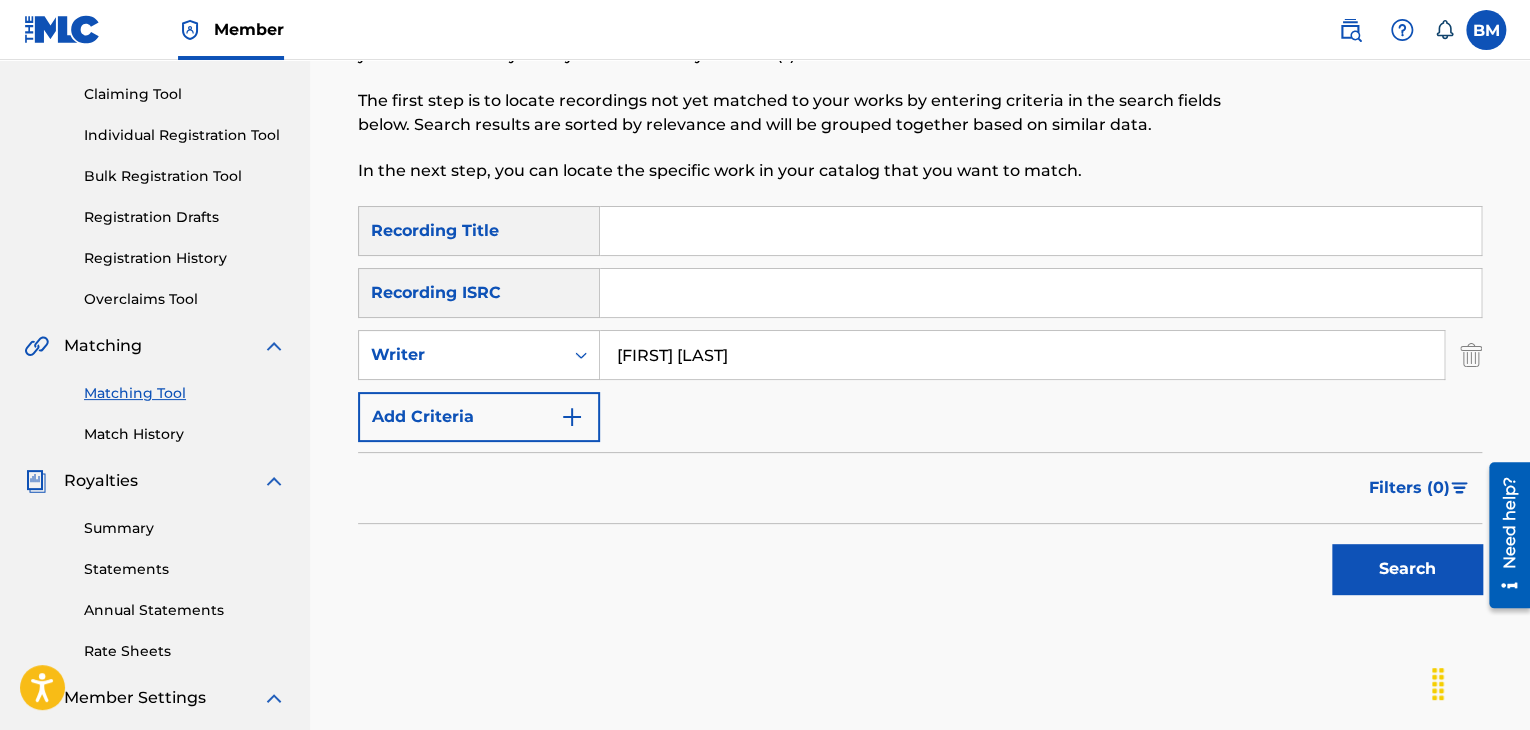 type on "Brad McKinney" 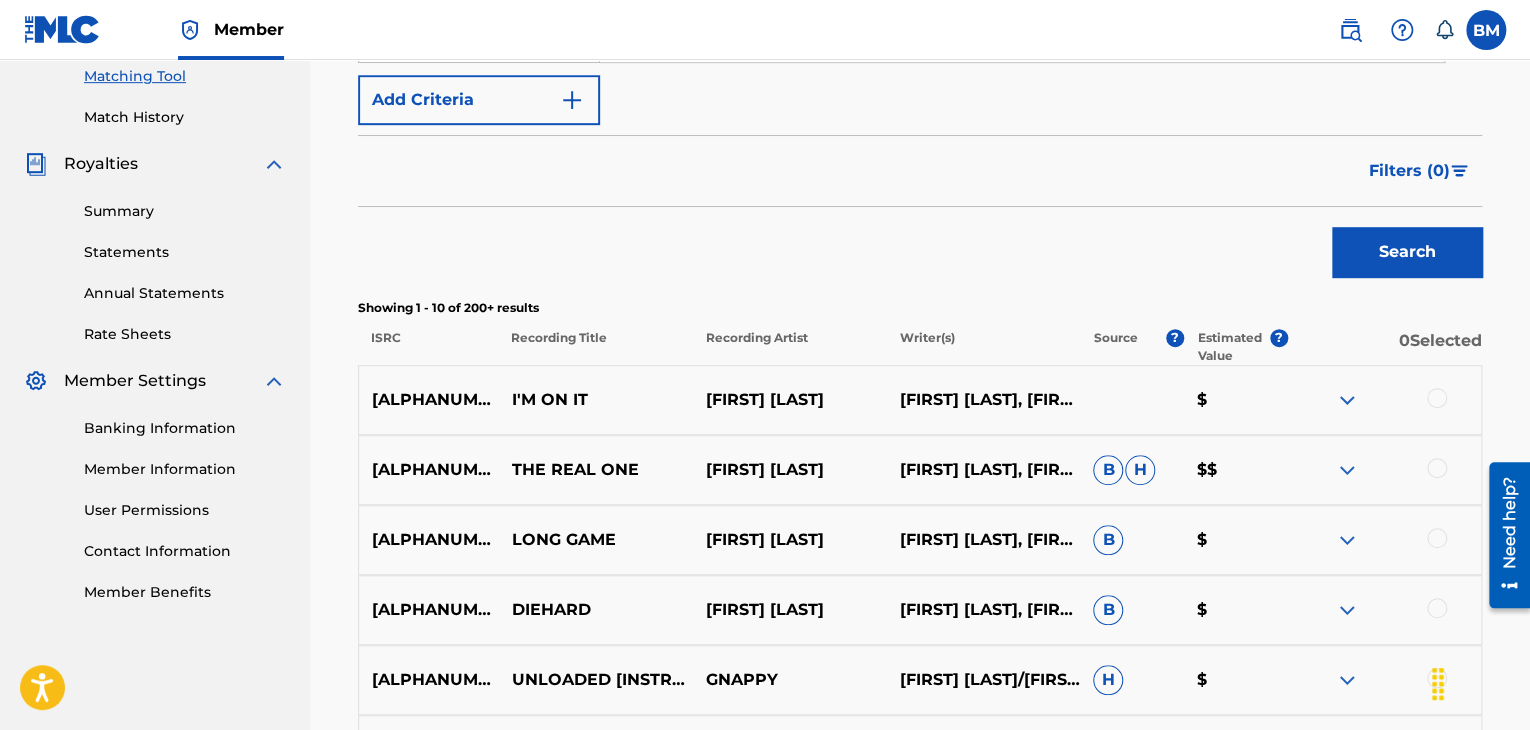 scroll, scrollTop: 498, scrollLeft: 0, axis: vertical 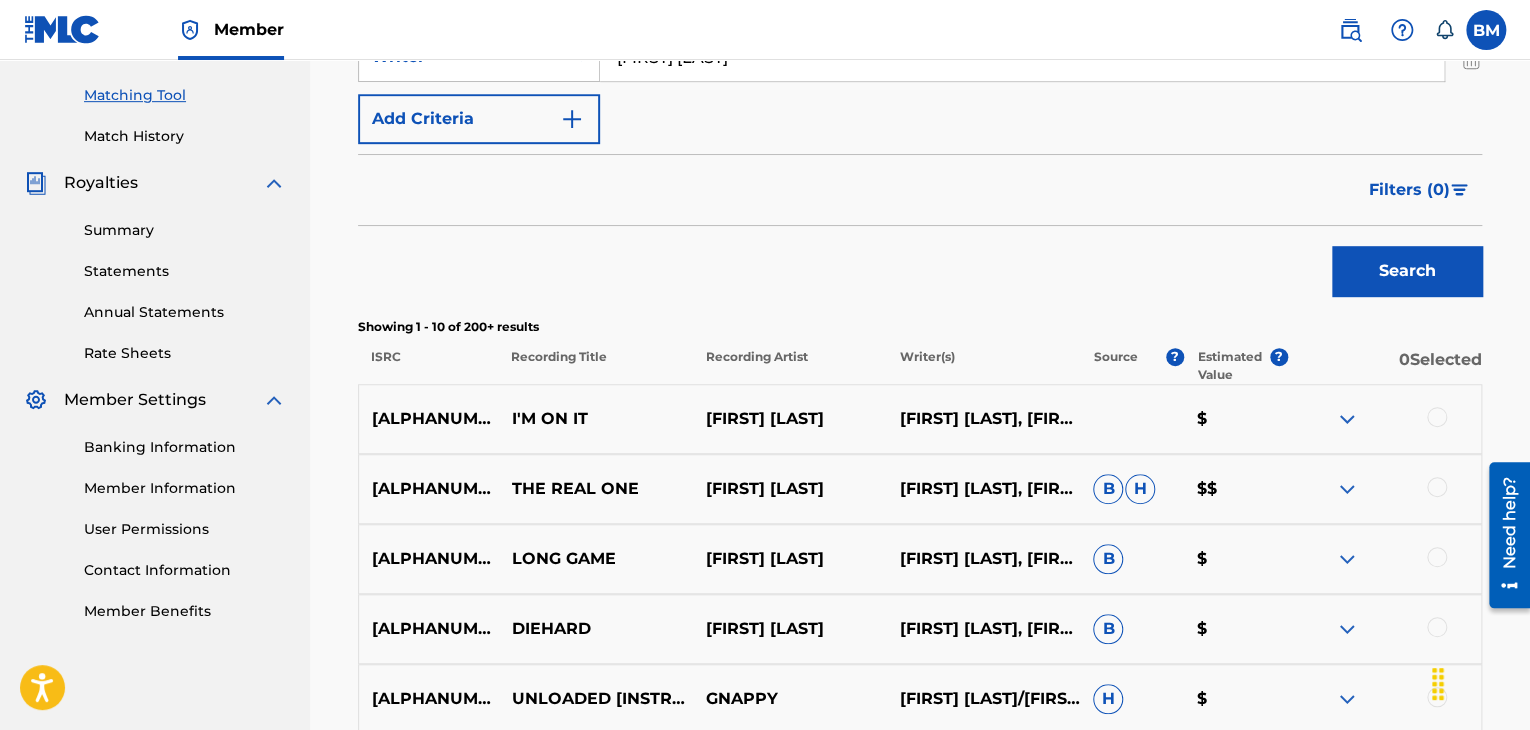 click at bounding box center [1437, 487] 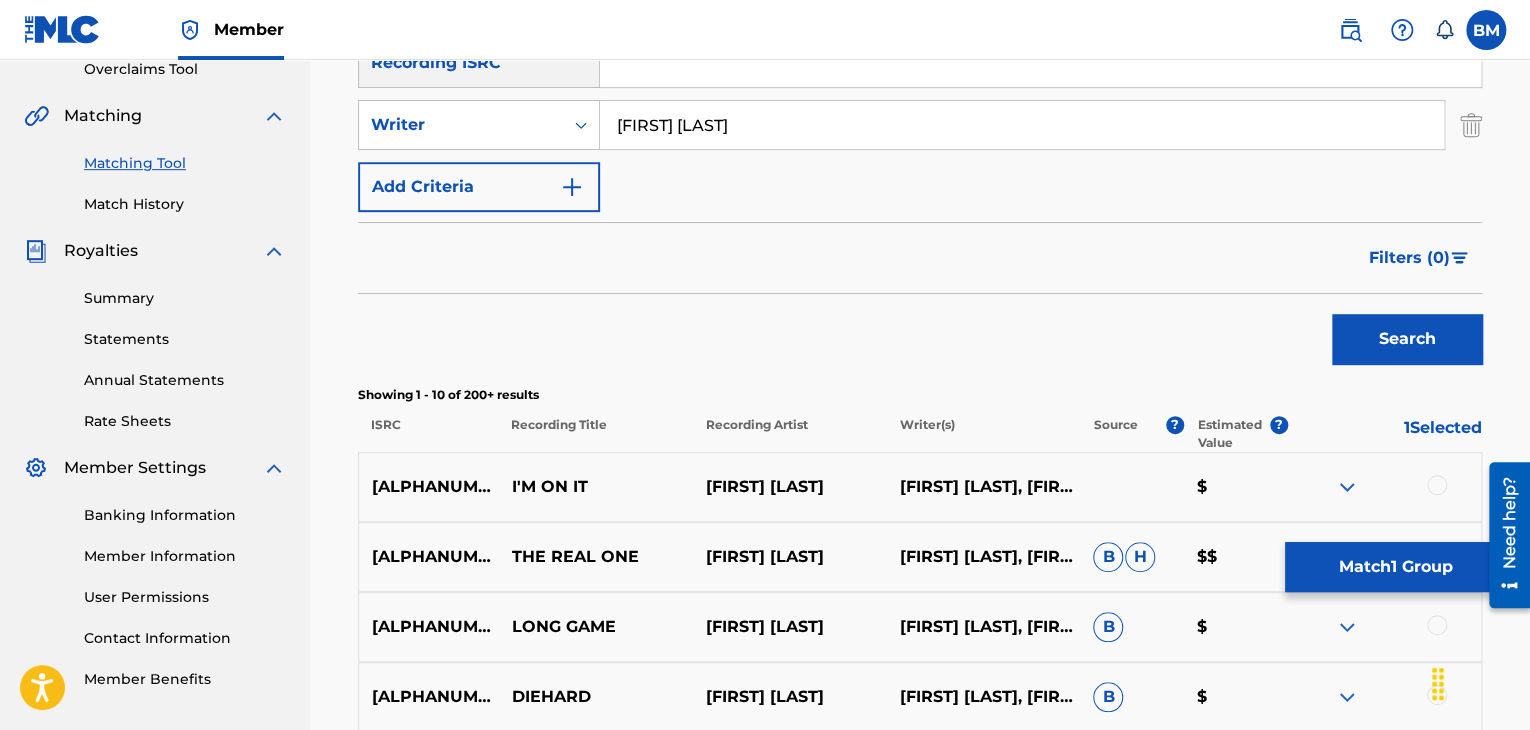 scroll, scrollTop: 398, scrollLeft: 0, axis: vertical 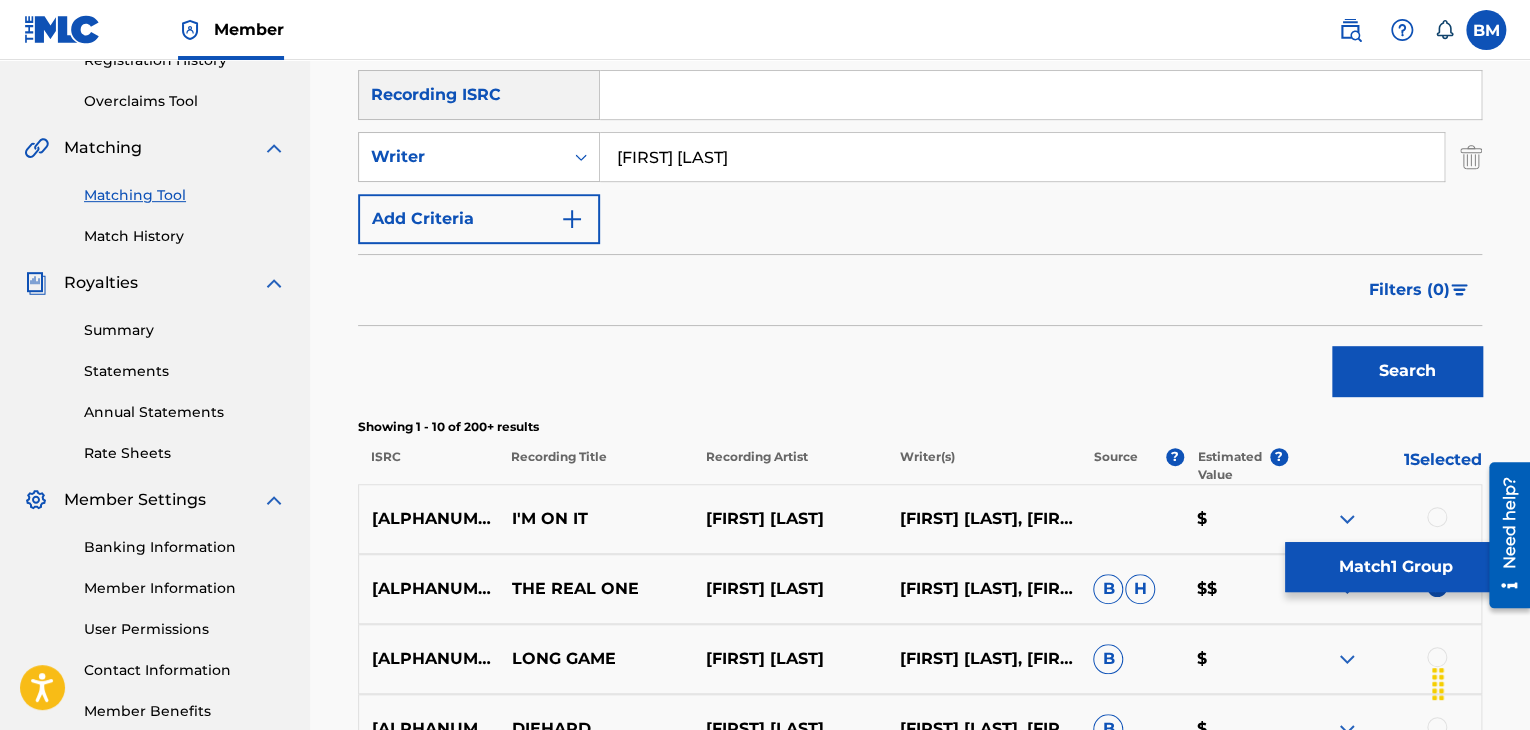 click on "Match  1 Group" at bounding box center [1395, 567] 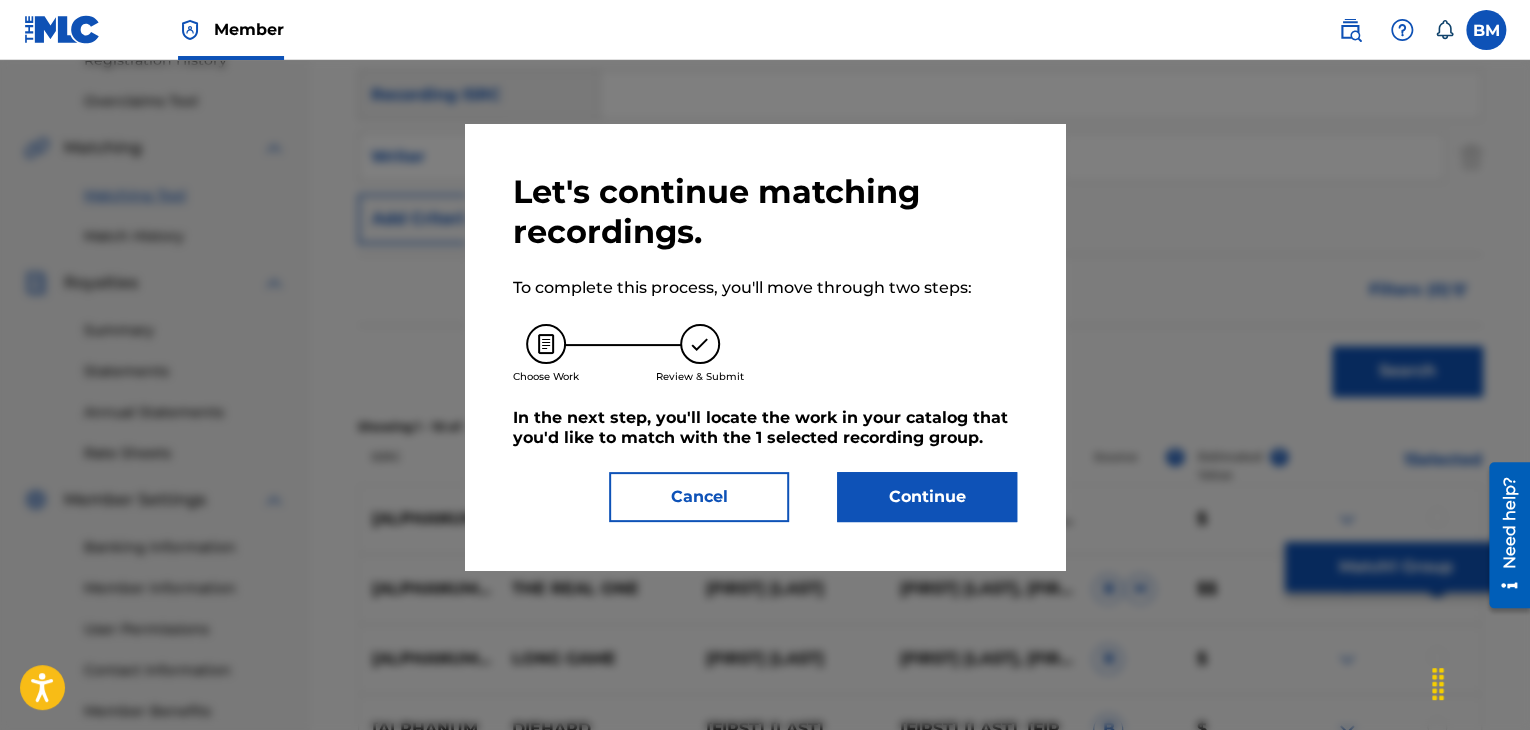 click on "Continue" at bounding box center (927, 497) 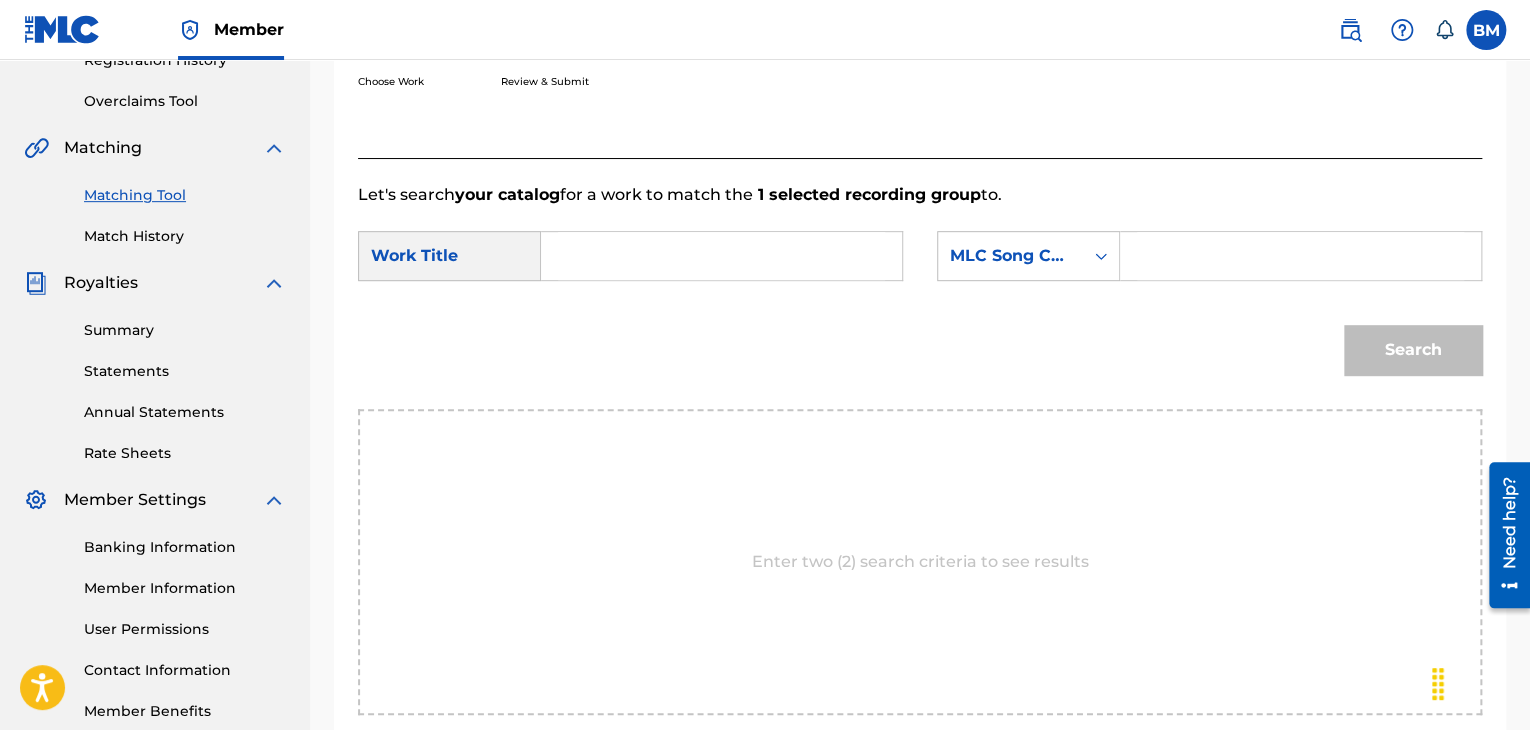 click at bounding box center (721, 256) 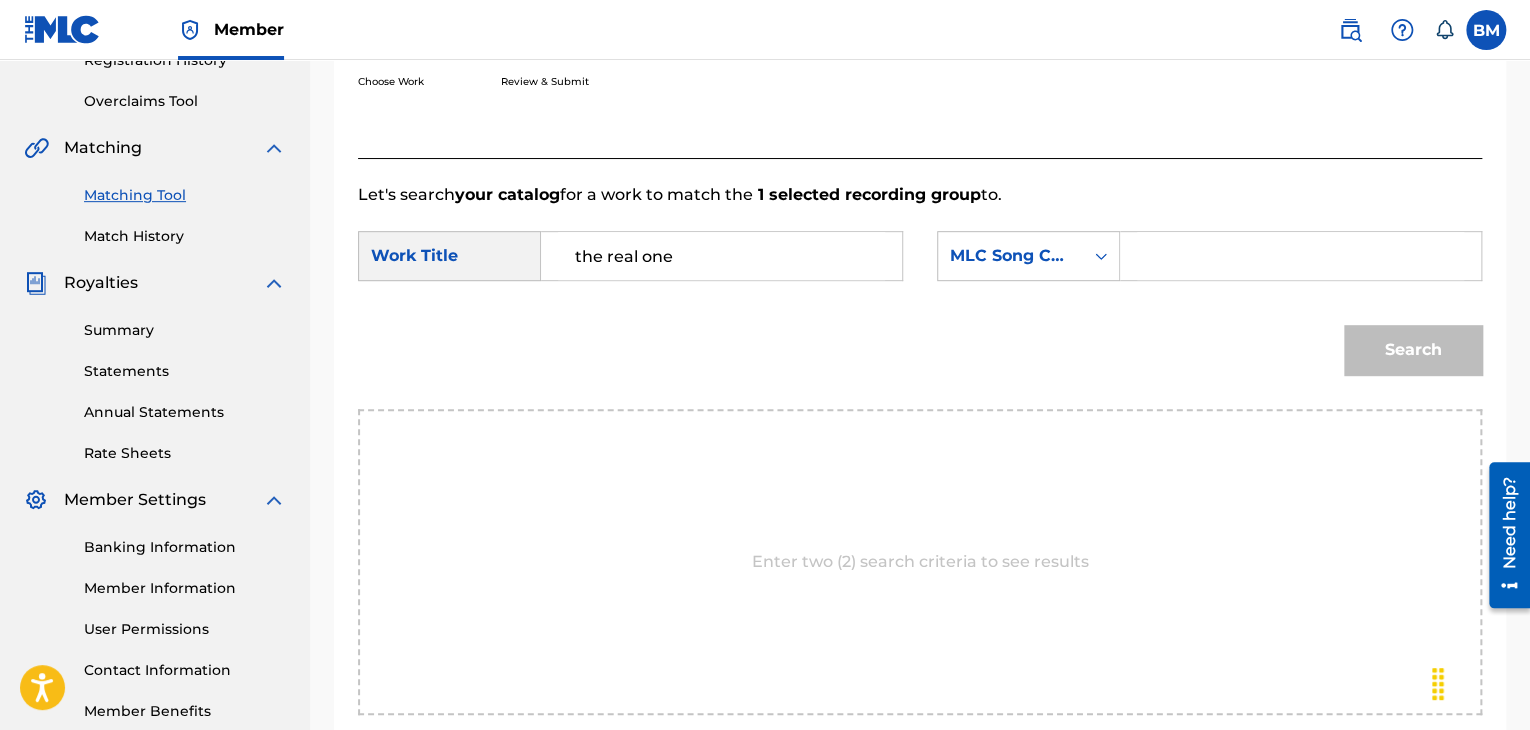 type on "the real one" 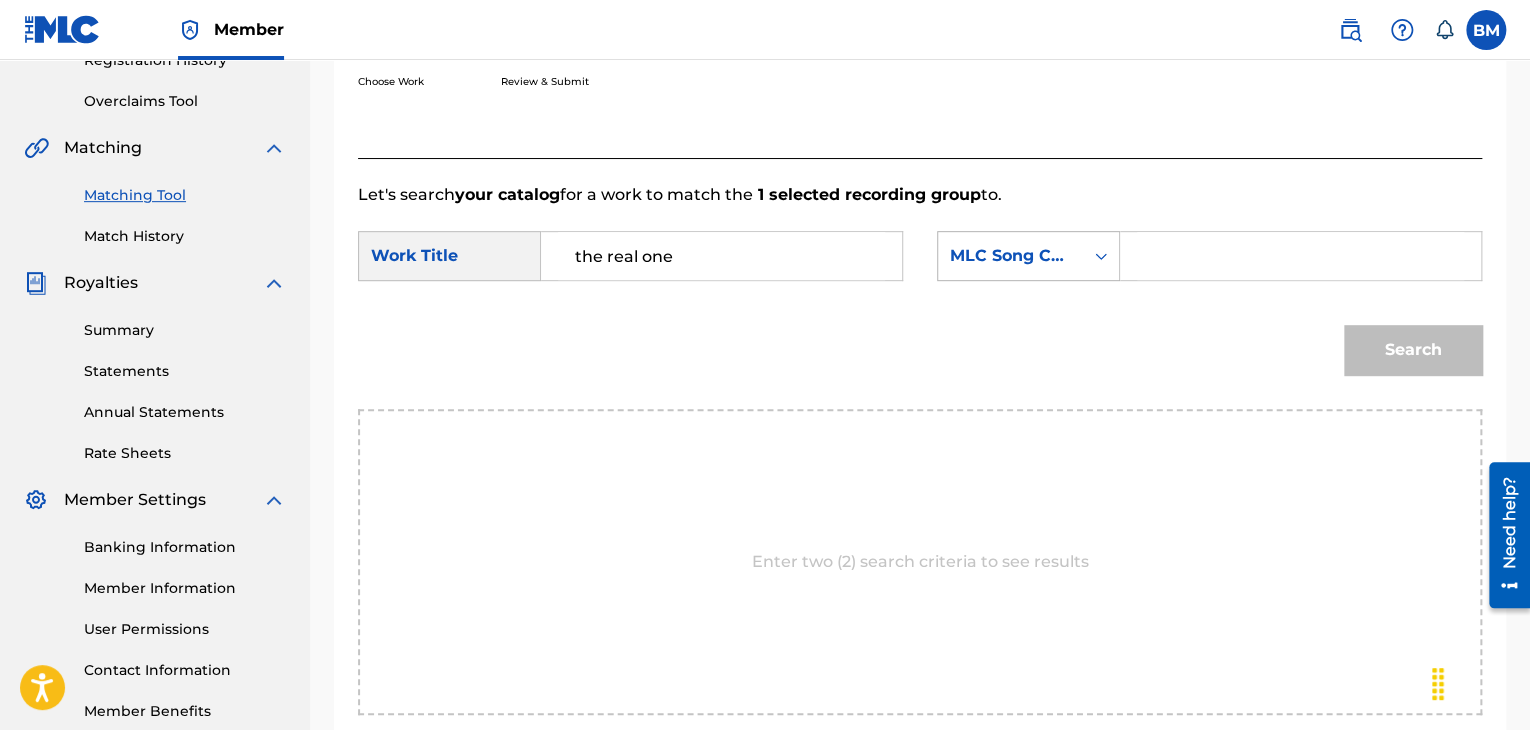 click 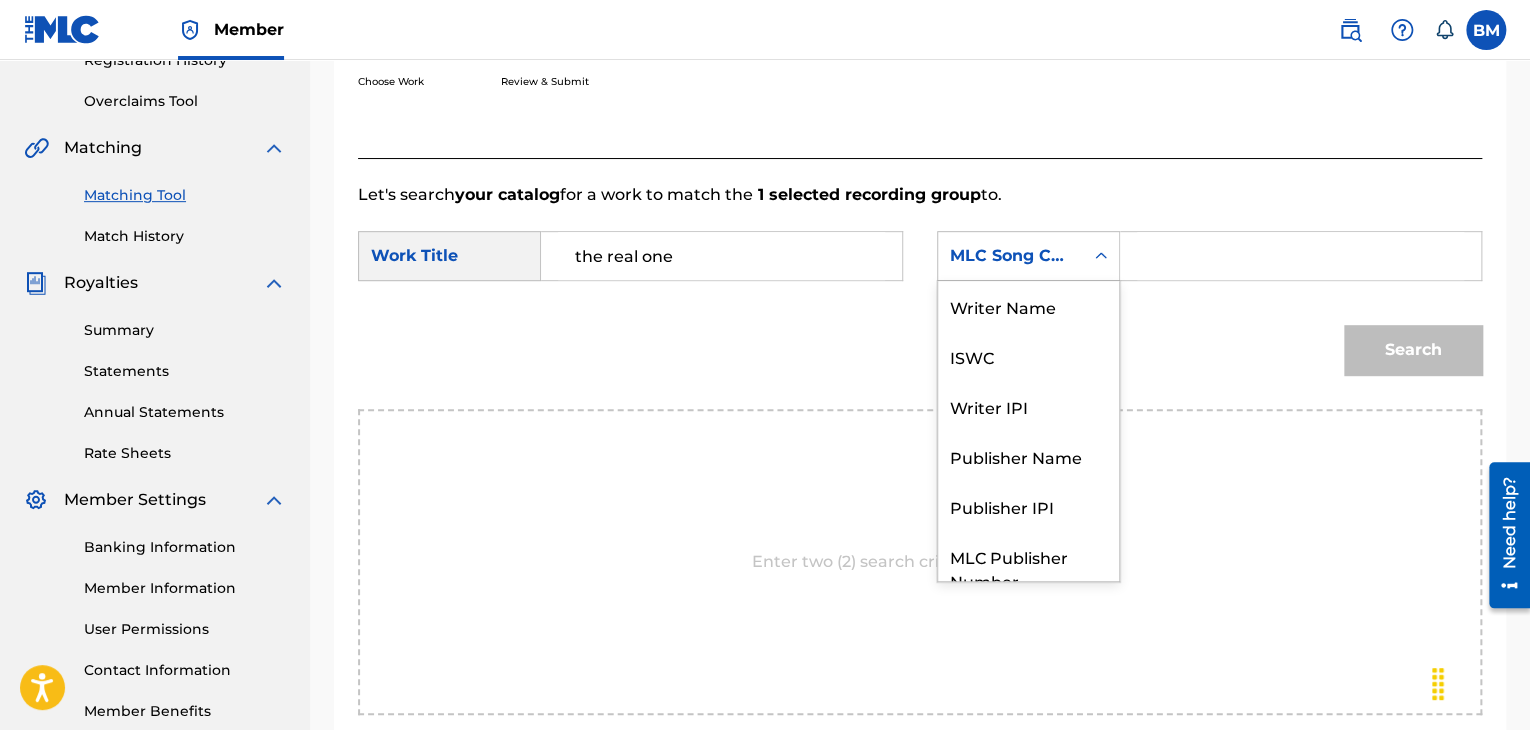 scroll, scrollTop: 74, scrollLeft: 0, axis: vertical 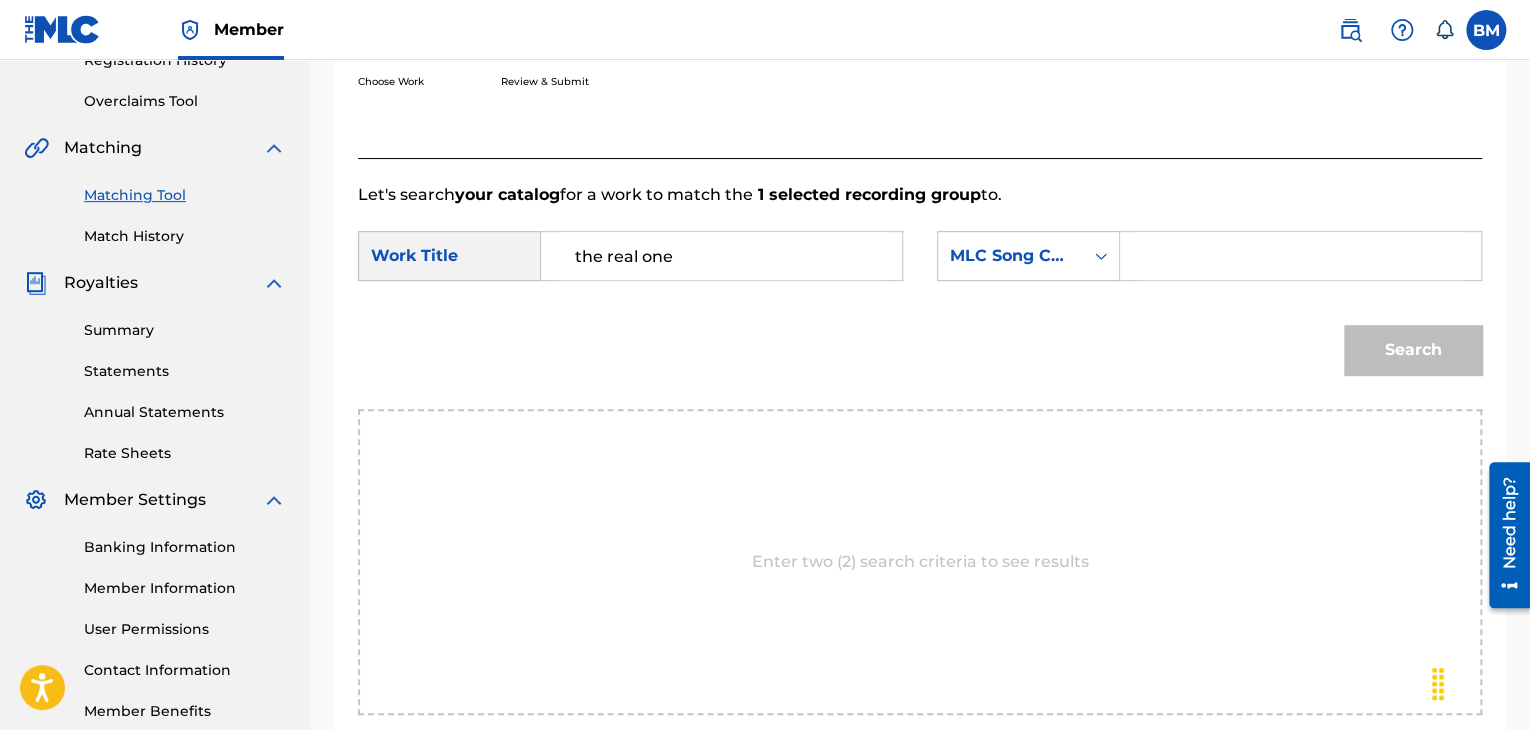 click 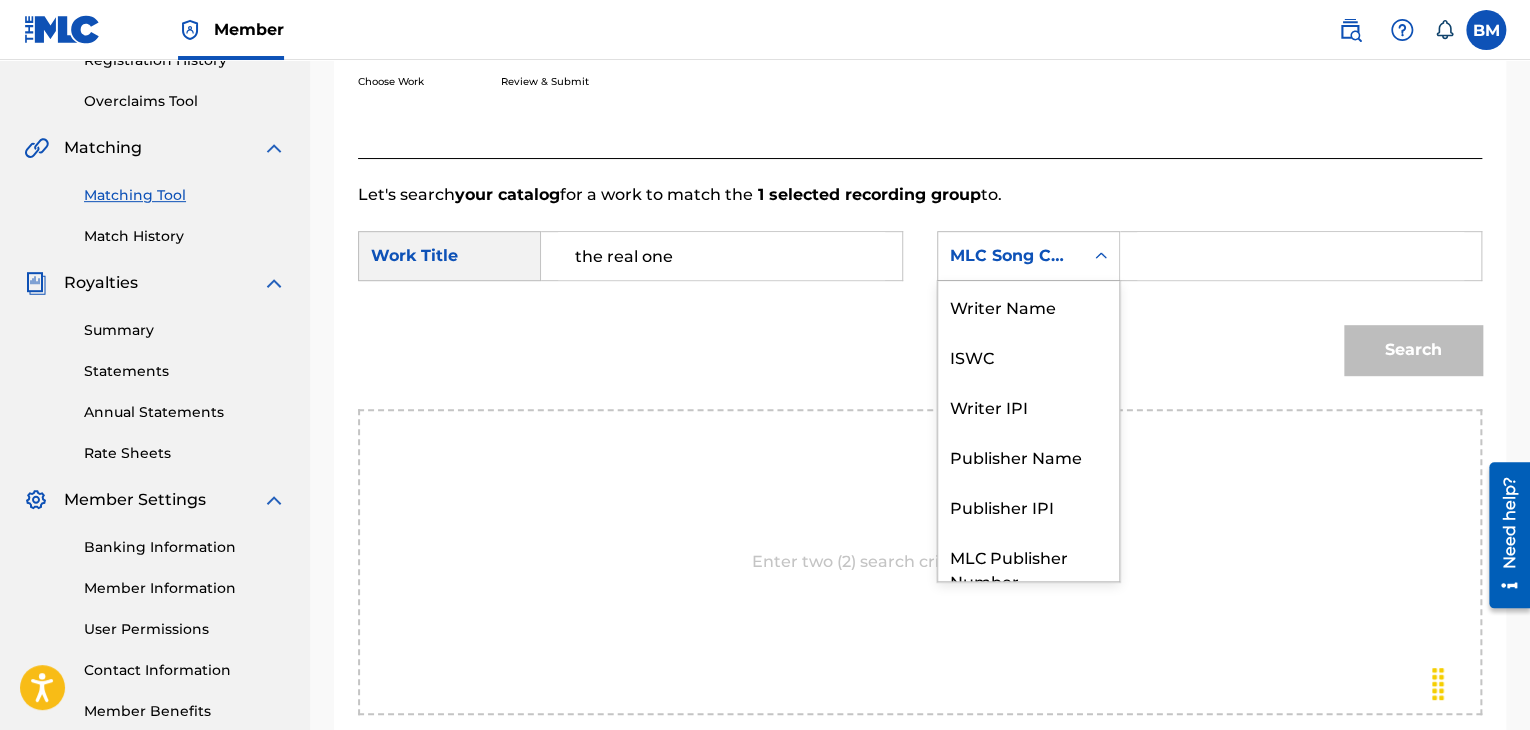 scroll, scrollTop: 74, scrollLeft: 0, axis: vertical 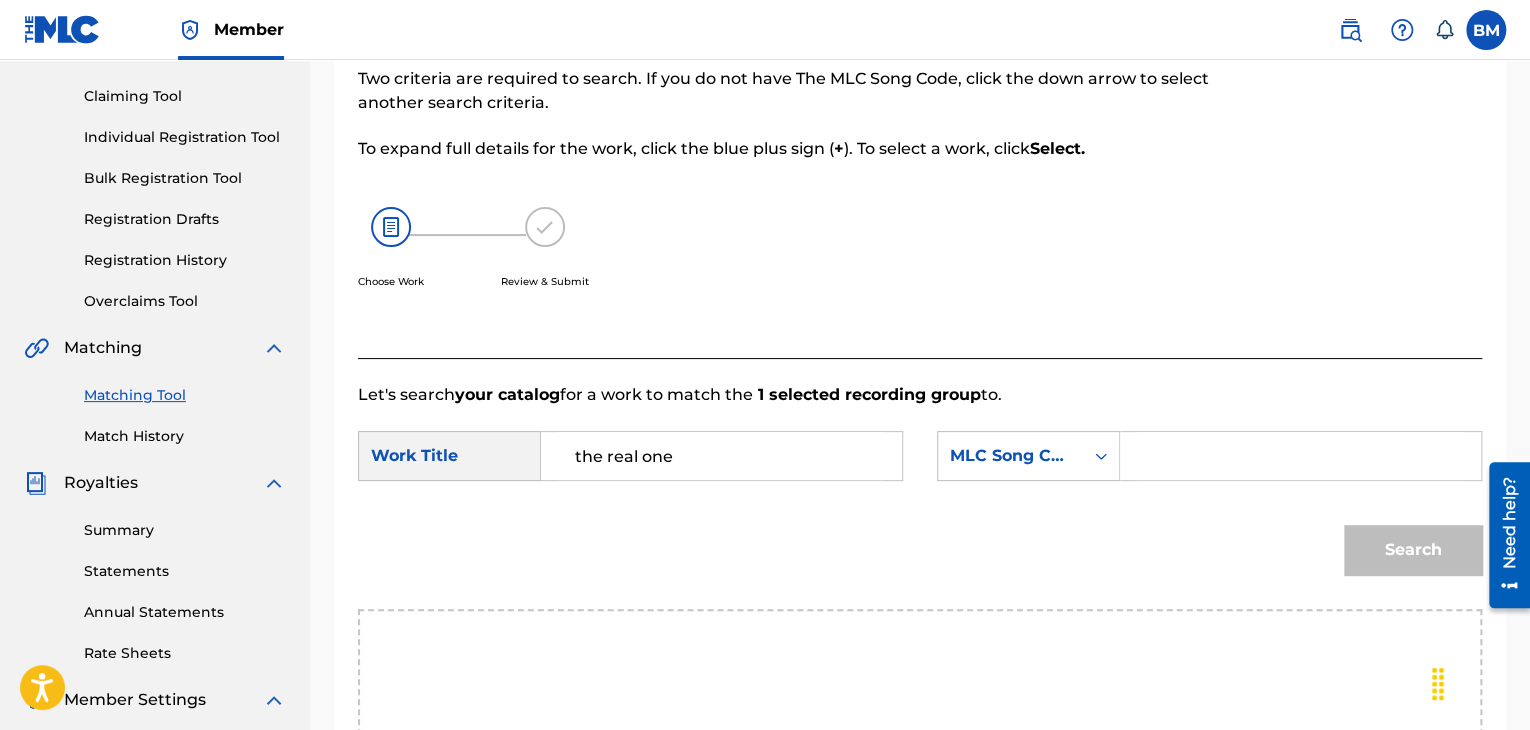 click on "Choose Work Review & Submit" at bounding box center [790, 259] 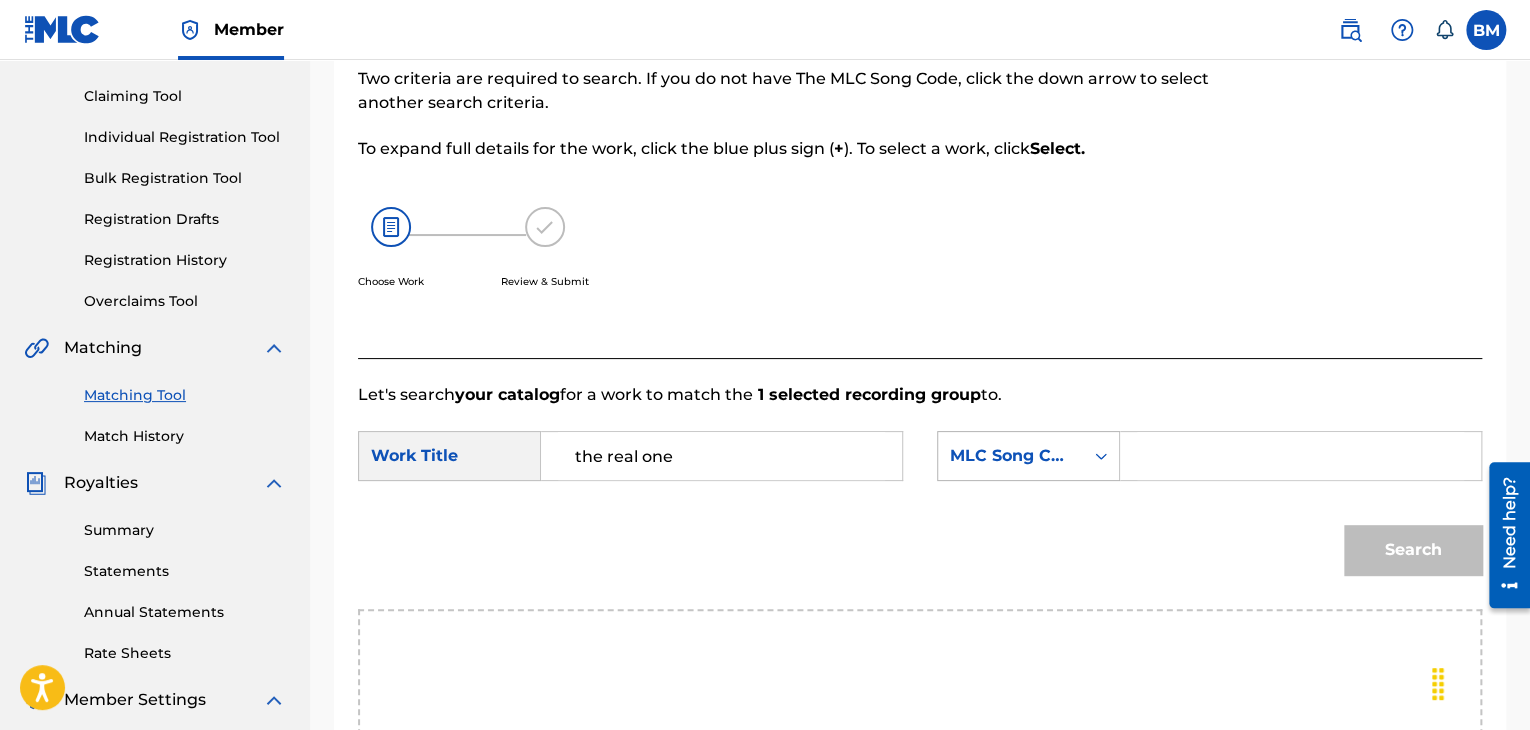 click at bounding box center [1101, 456] 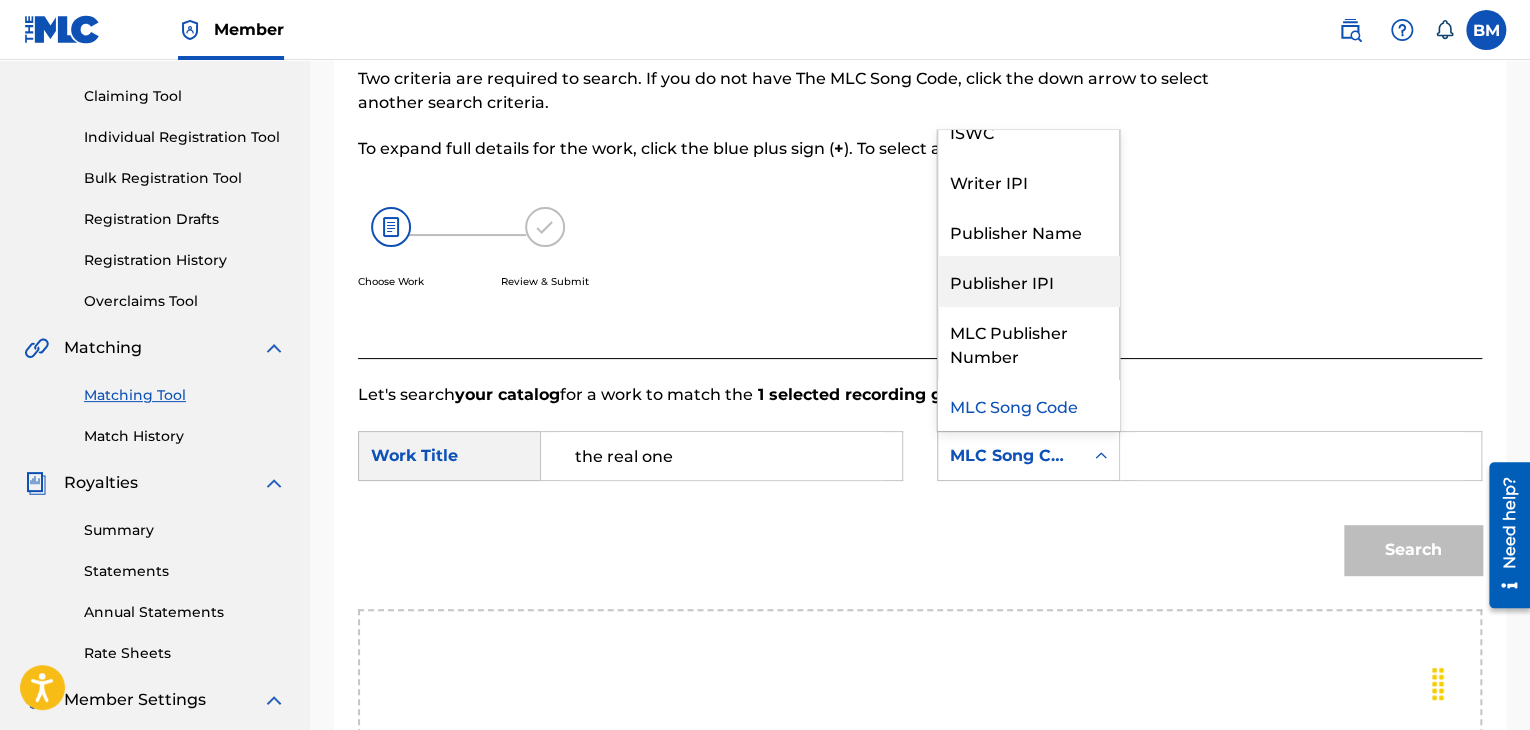 scroll, scrollTop: 0, scrollLeft: 0, axis: both 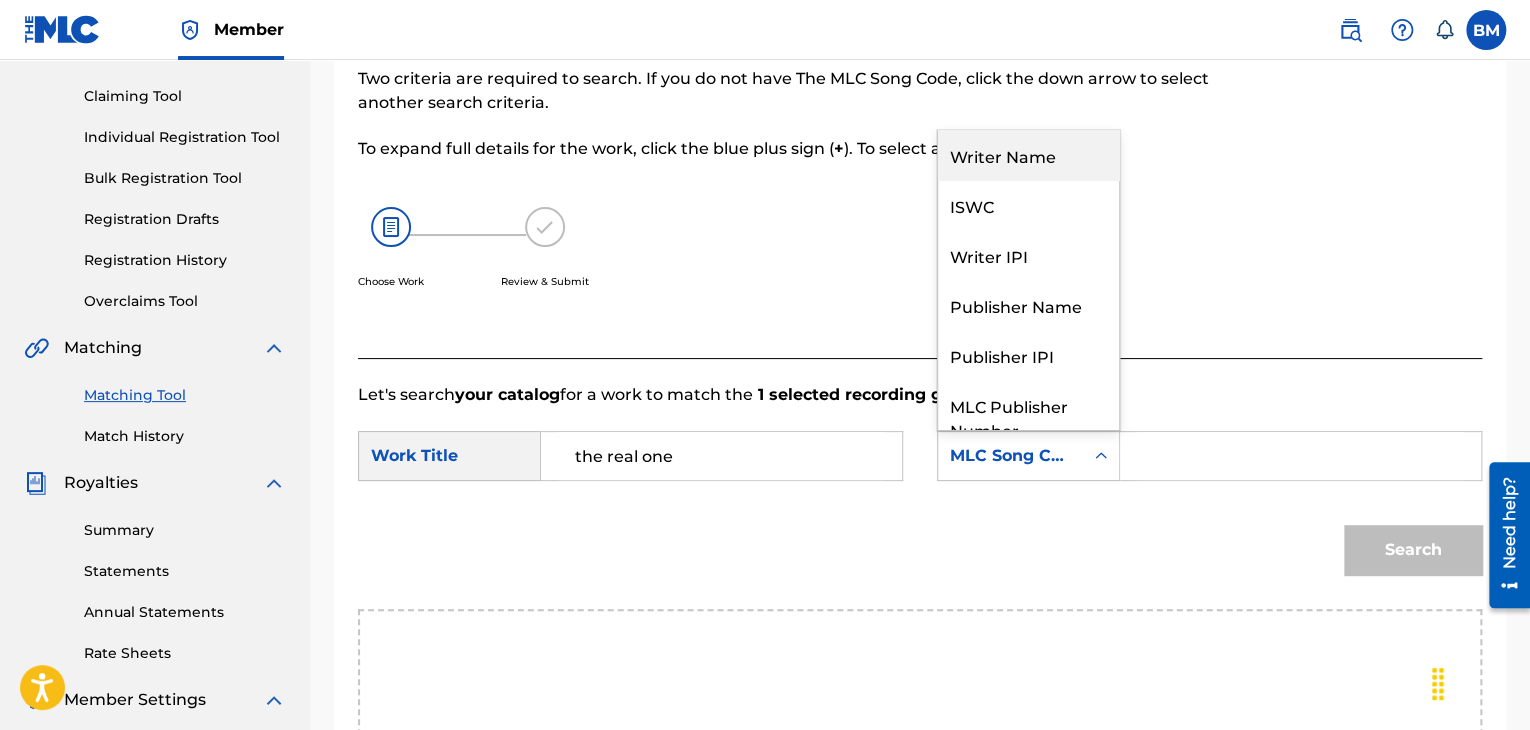 click on "Writer Name" at bounding box center (1028, 155) 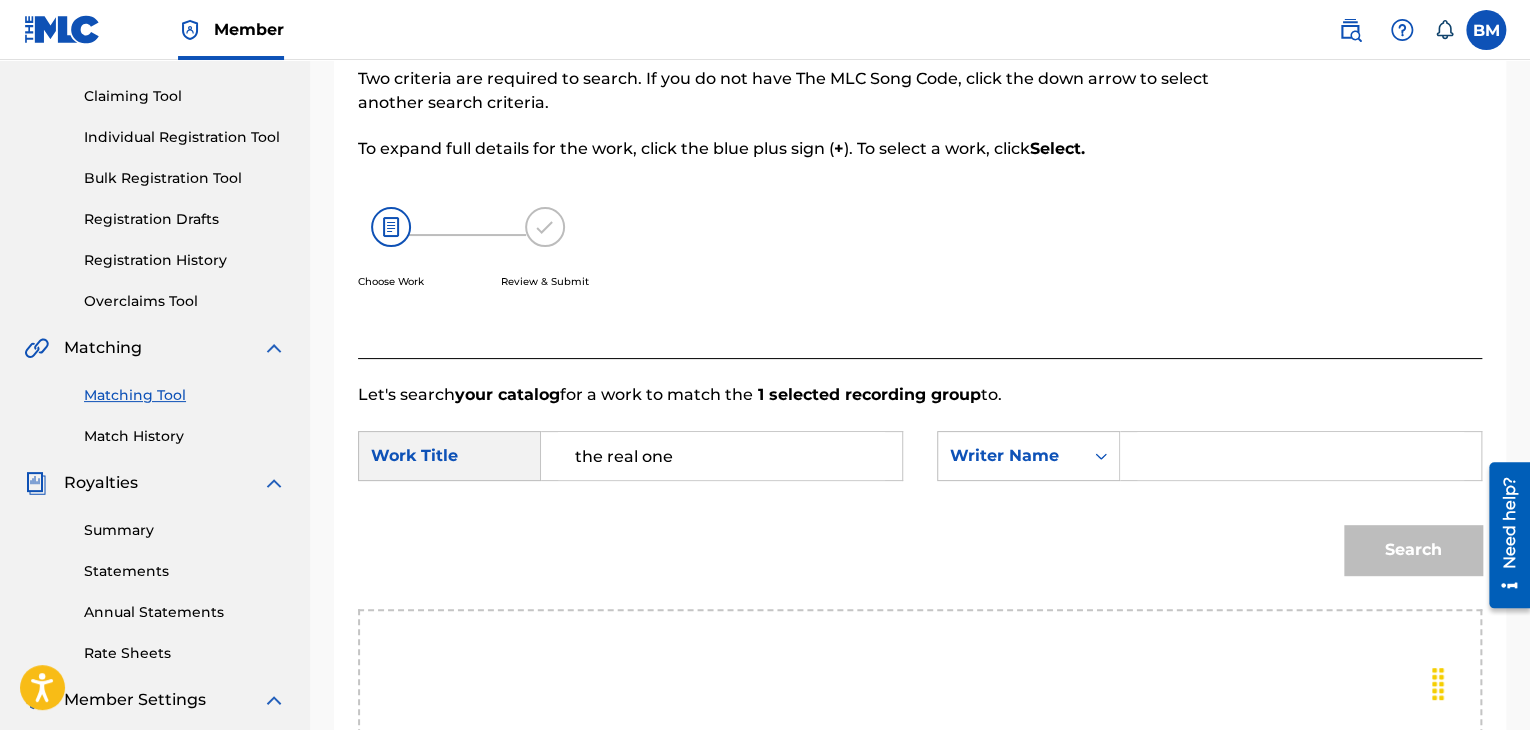 click at bounding box center (1300, 456) 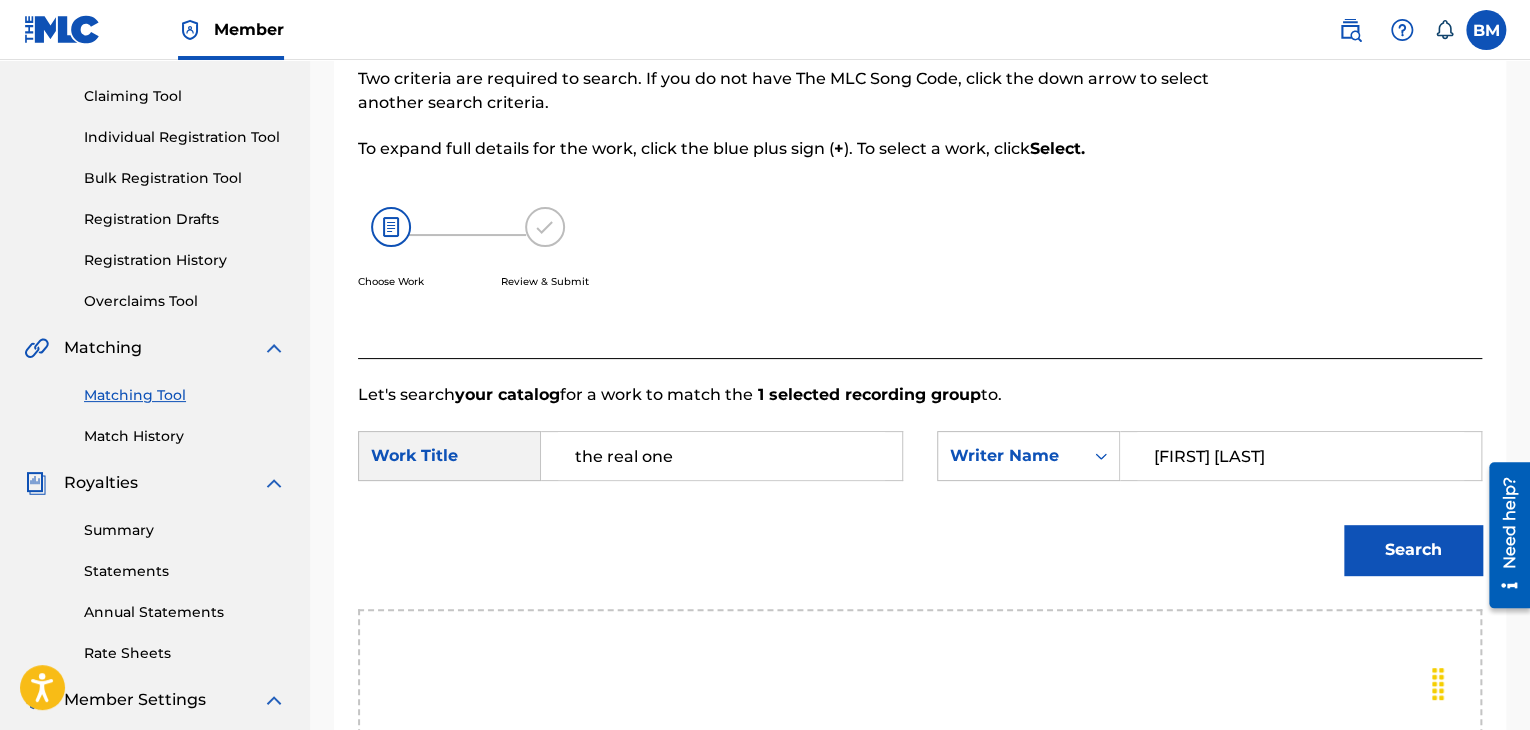 click on "Search" at bounding box center (1413, 550) 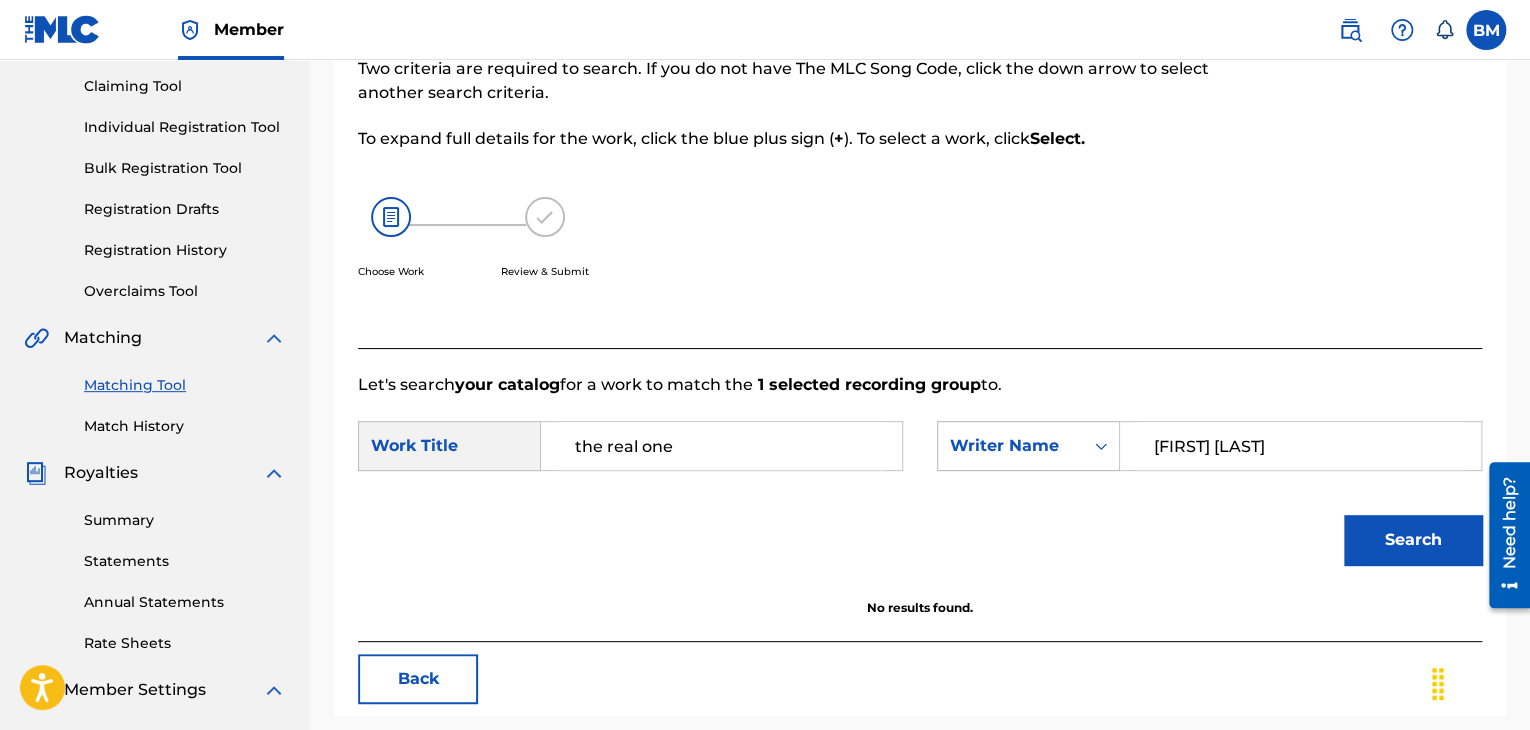 scroll, scrollTop: 198, scrollLeft: 0, axis: vertical 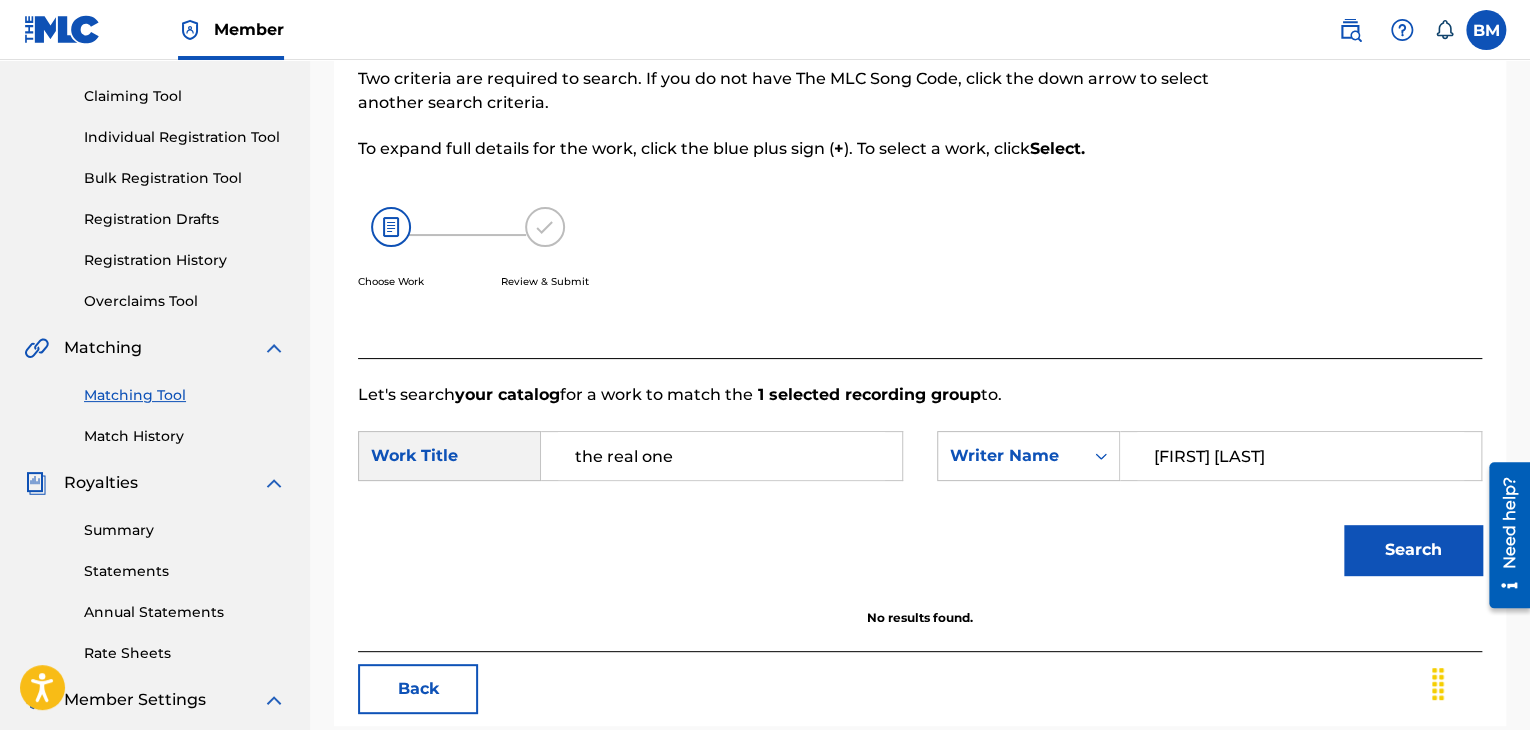 click on "Back" at bounding box center [418, 689] 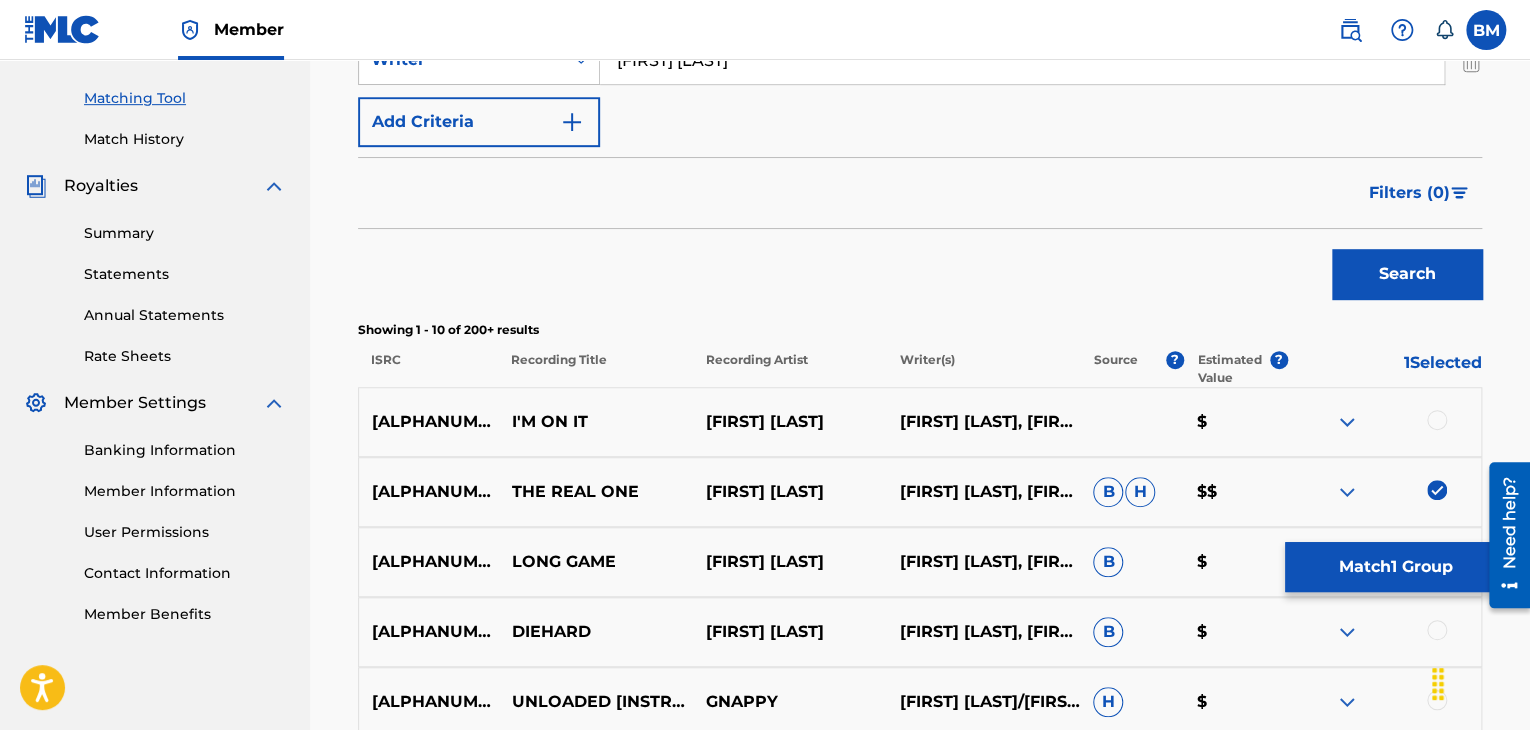 scroll, scrollTop: 498, scrollLeft: 0, axis: vertical 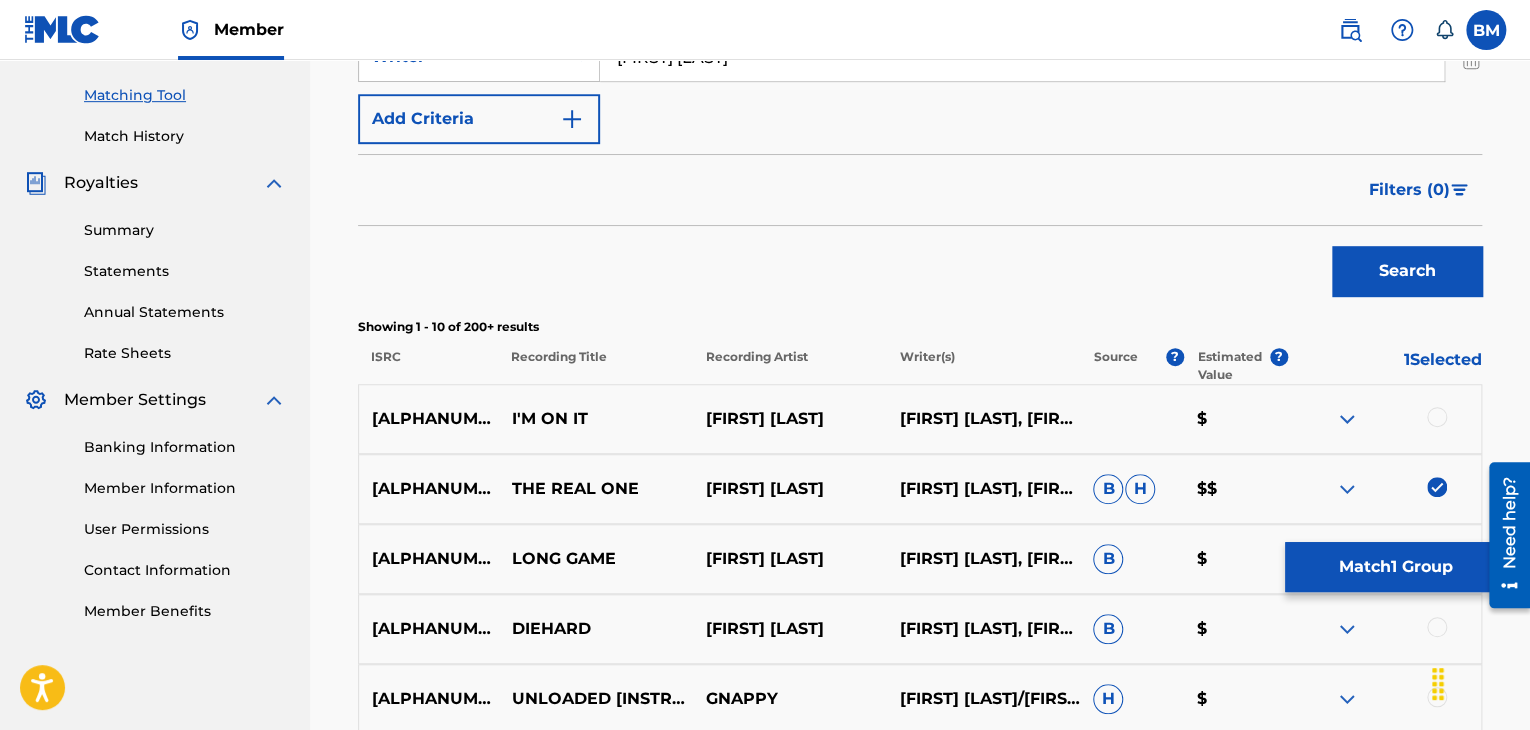 click at bounding box center [1437, 487] 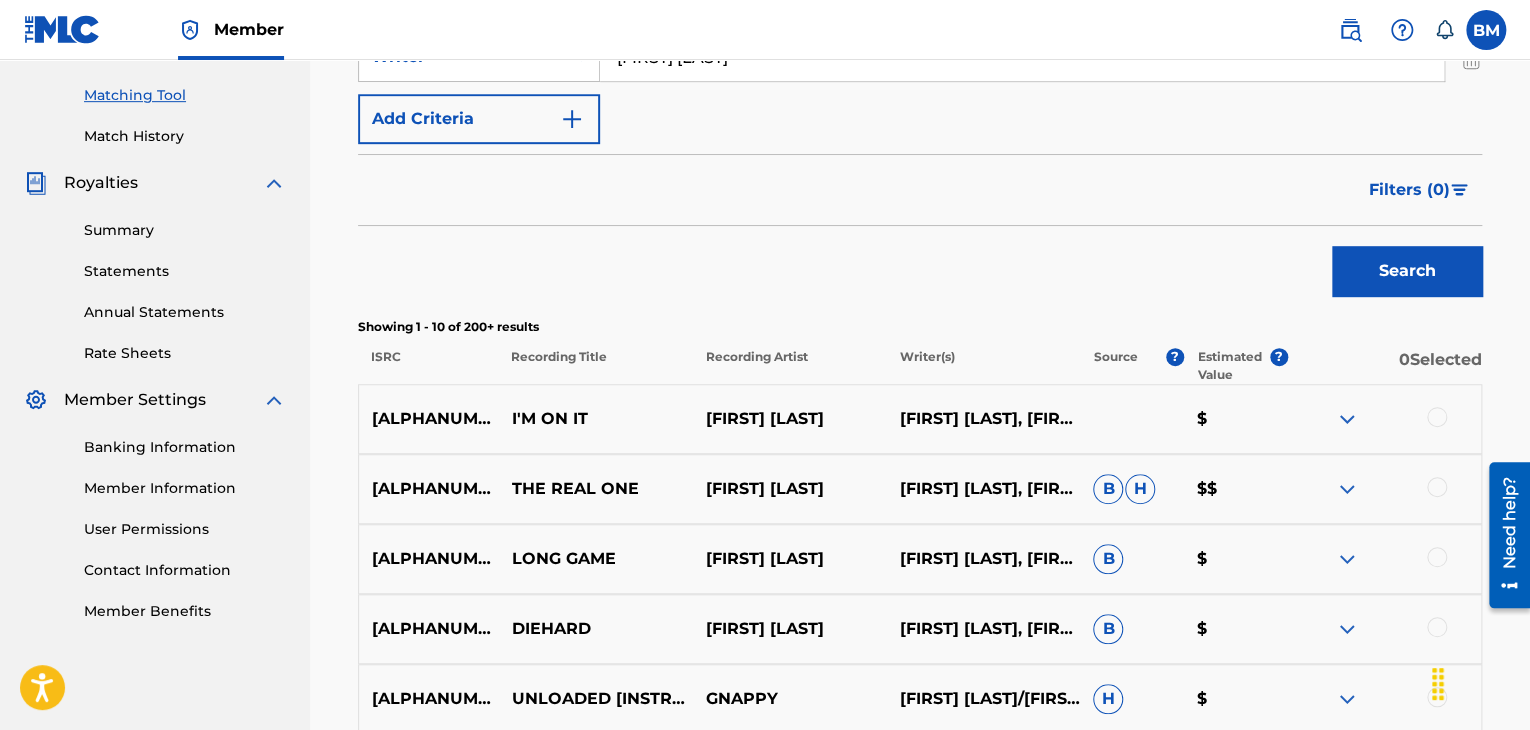 click at bounding box center [1437, 417] 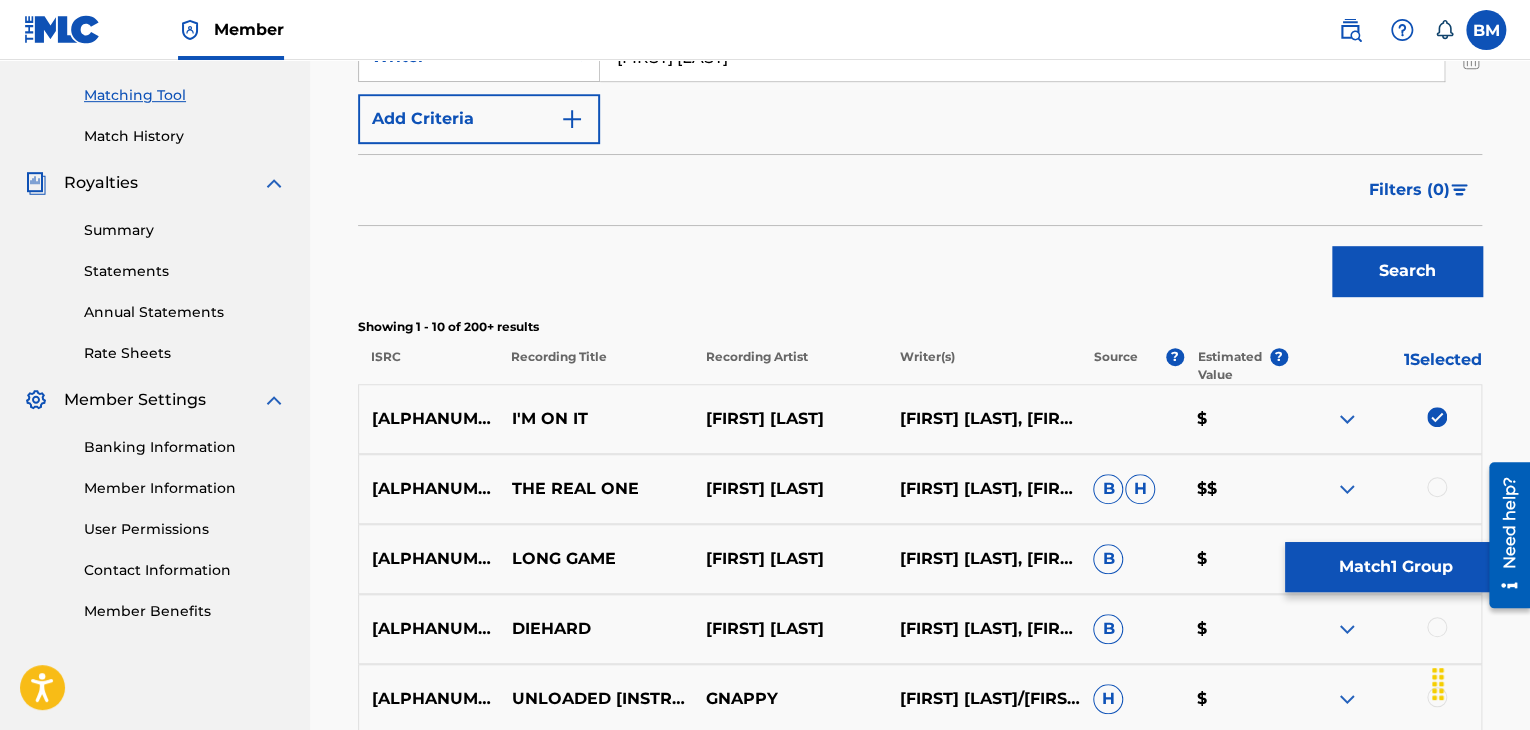 click on "Match  1 Group" at bounding box center (1395, 567) 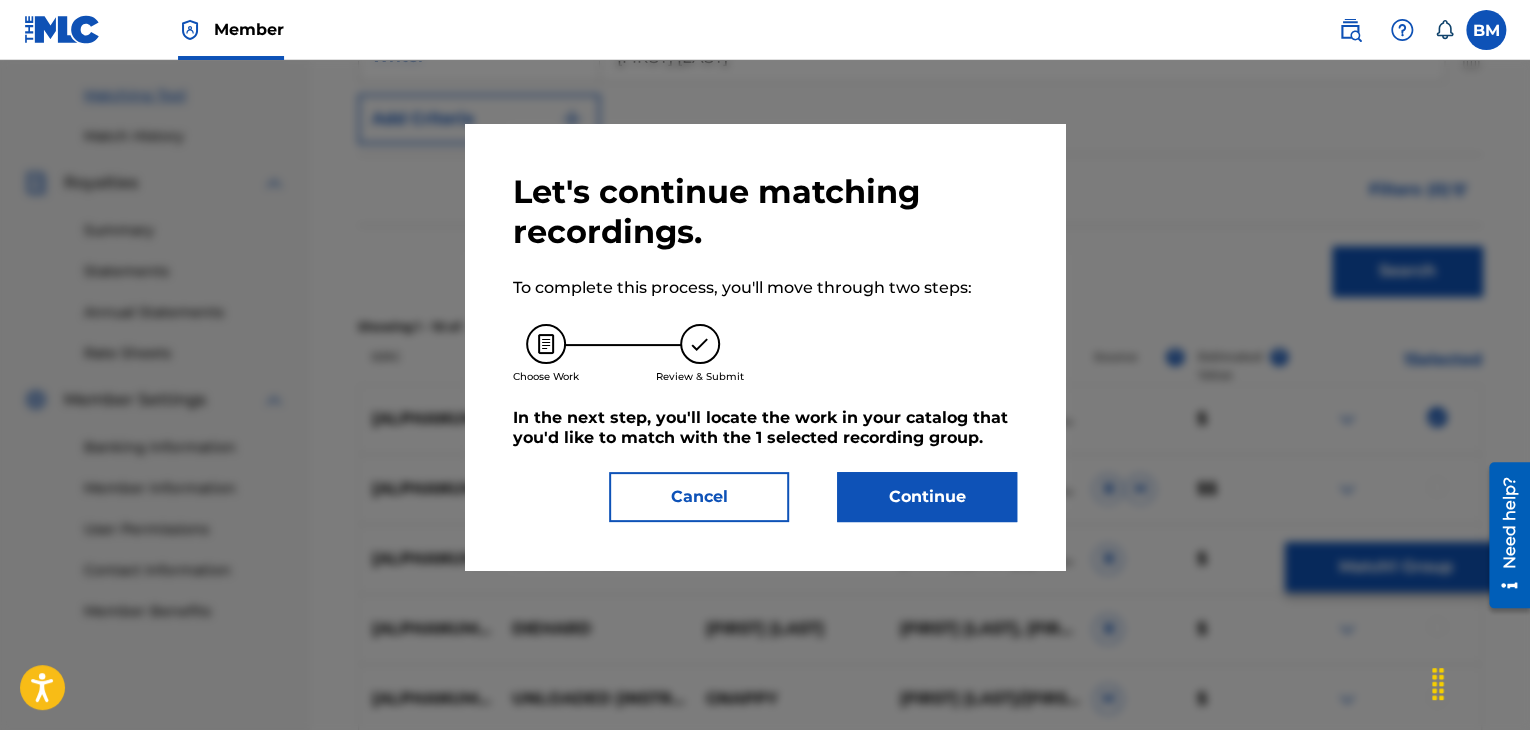 click on "Continue" at bounding box center (927, 497) 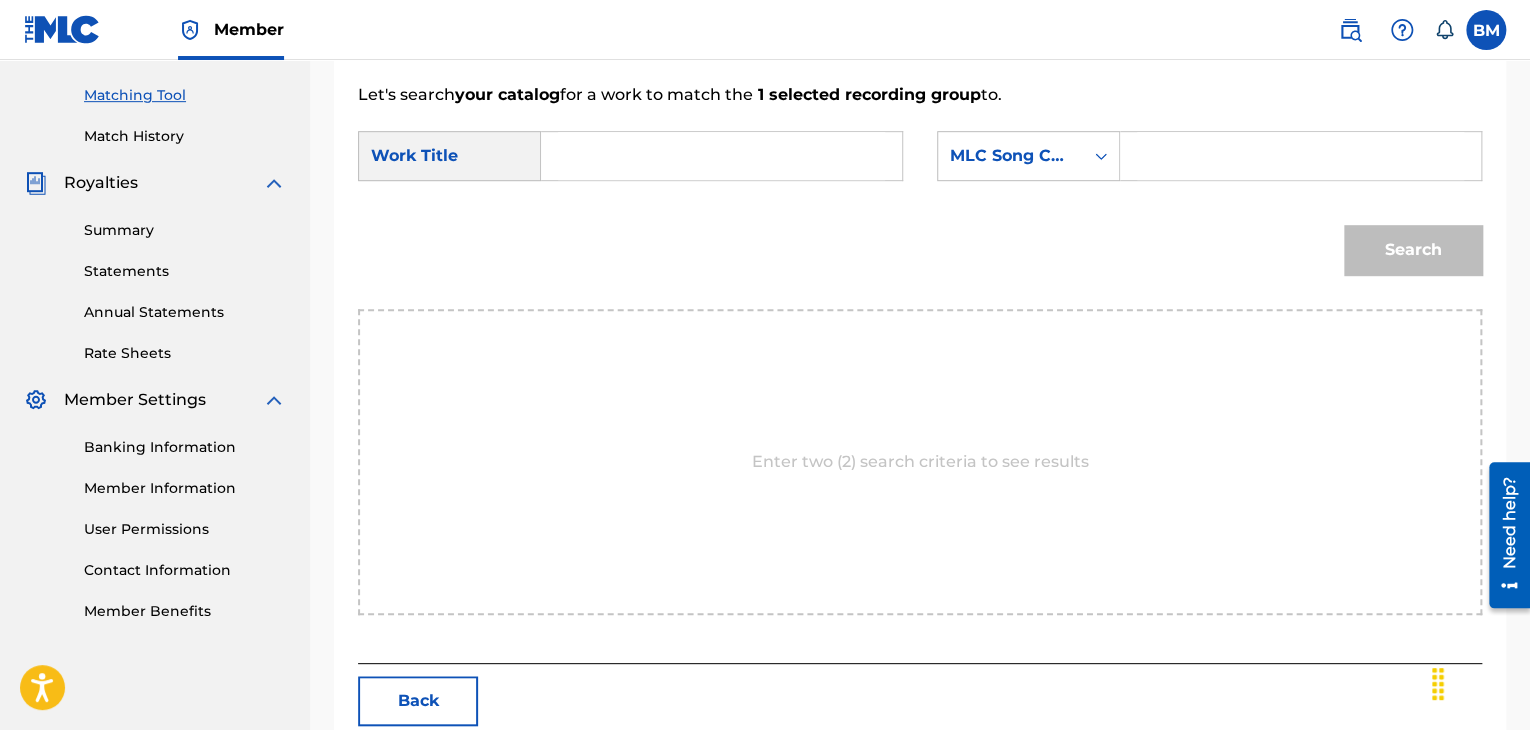 click at bounding box center (721, 156) 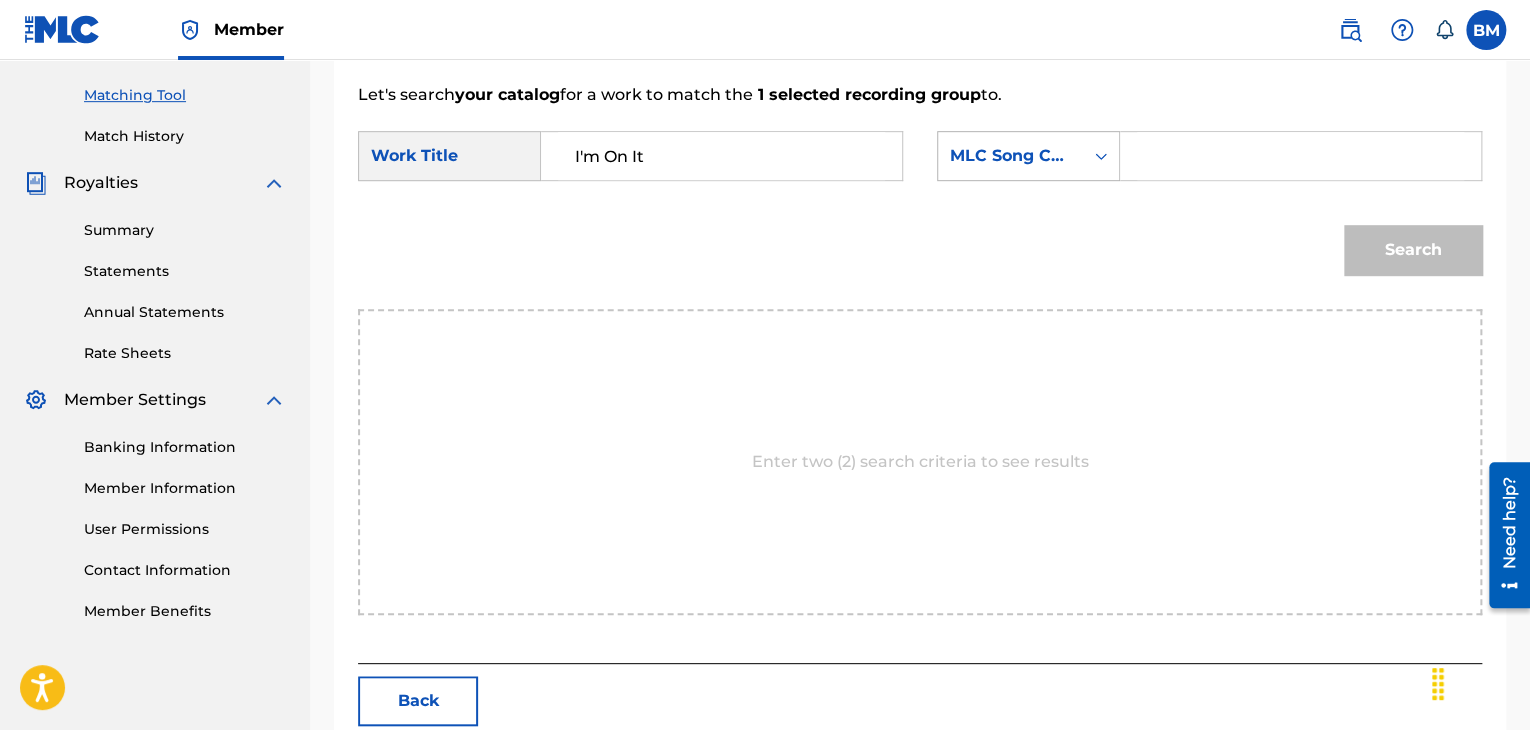 type on "I'm On It" 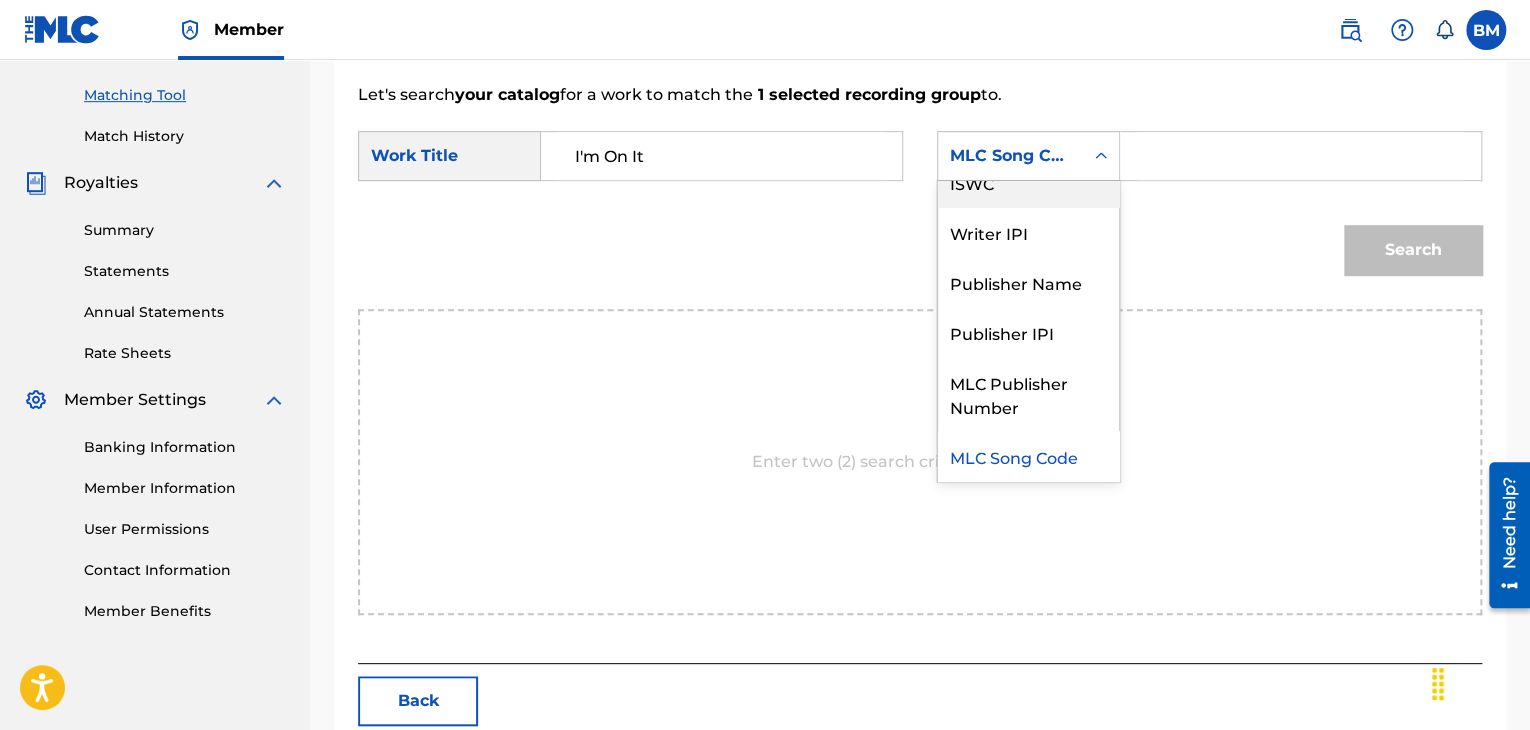 scroll, scrollTop: 0, scrollLeft: 0, axis: both 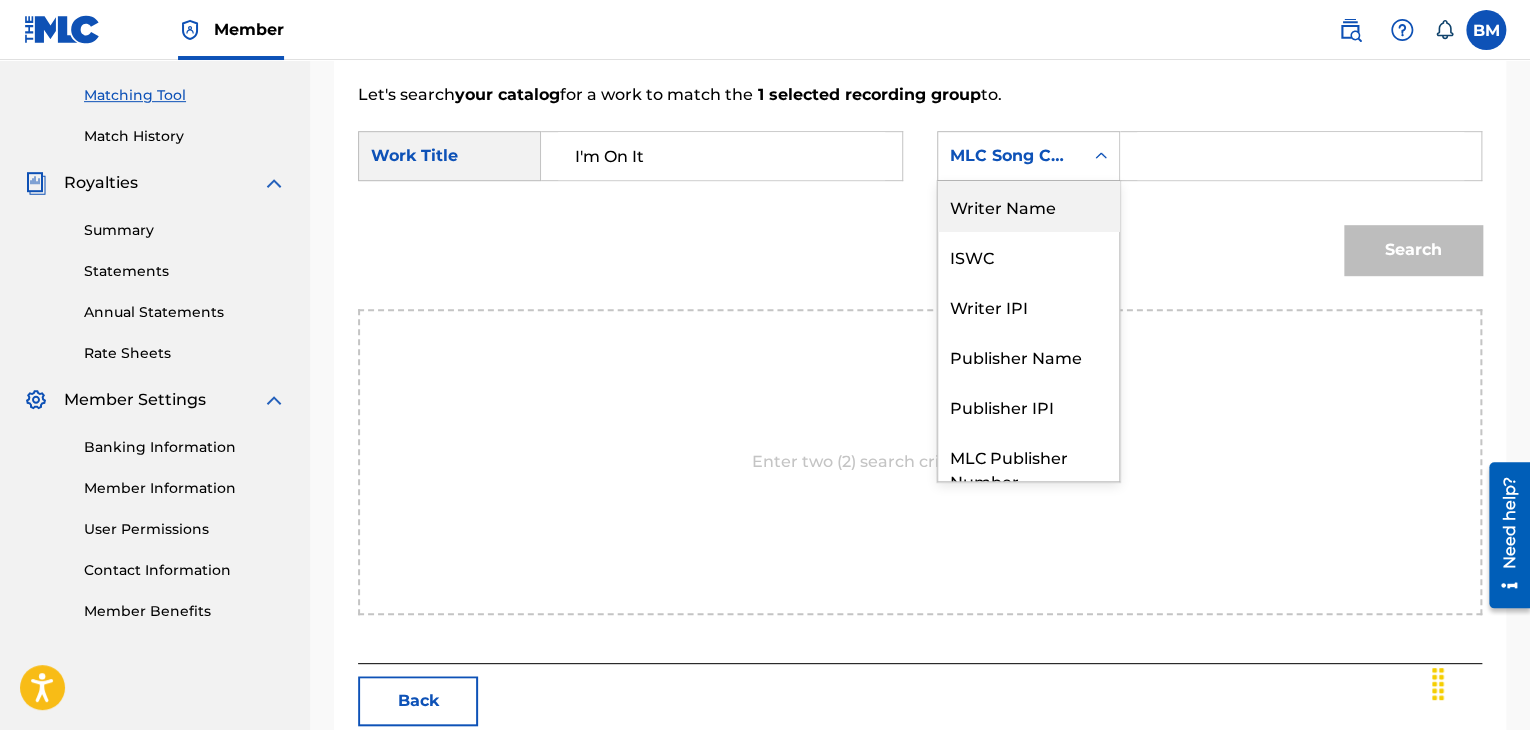 click on "Writer Name" at bounding box center (1028, 206) 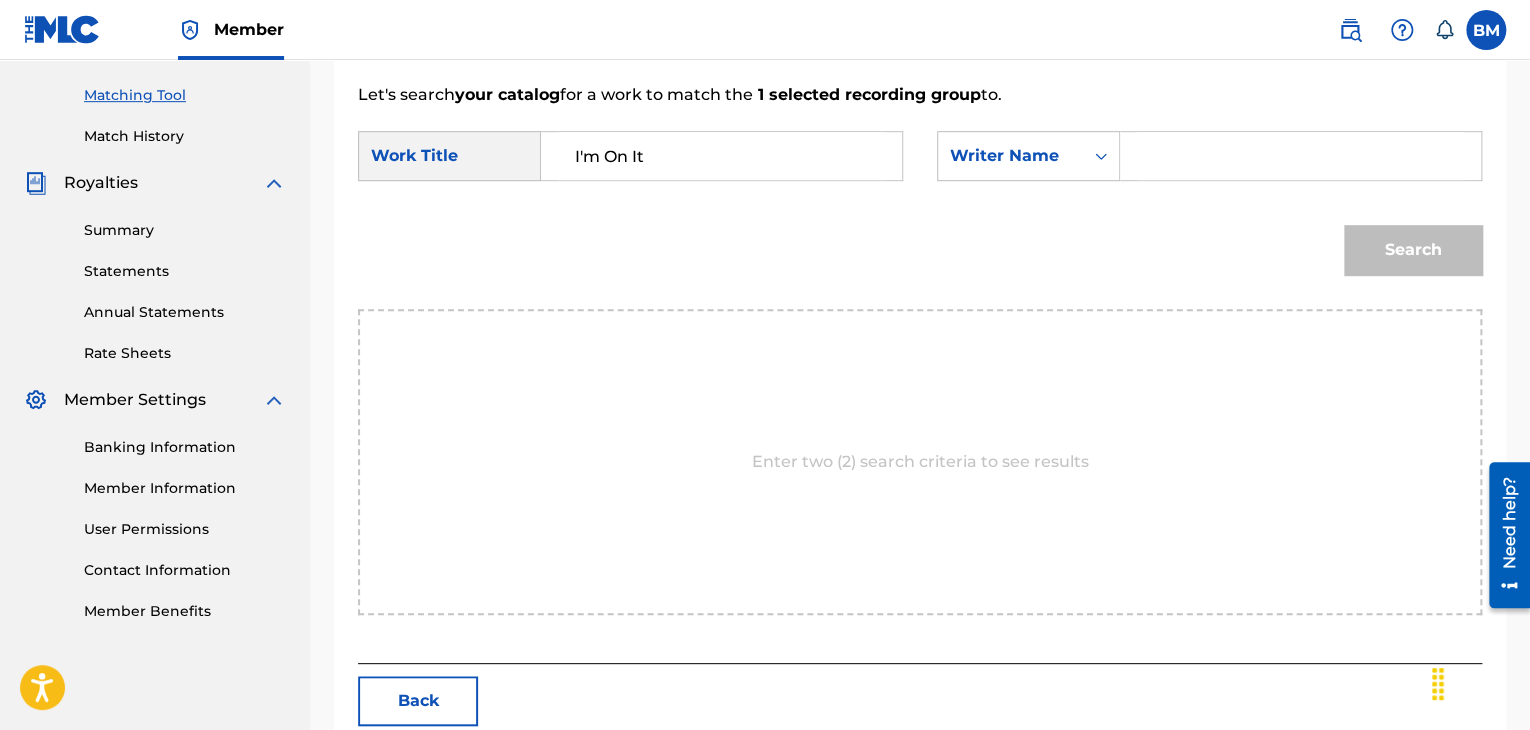 click at bounding box center [1300, 156] 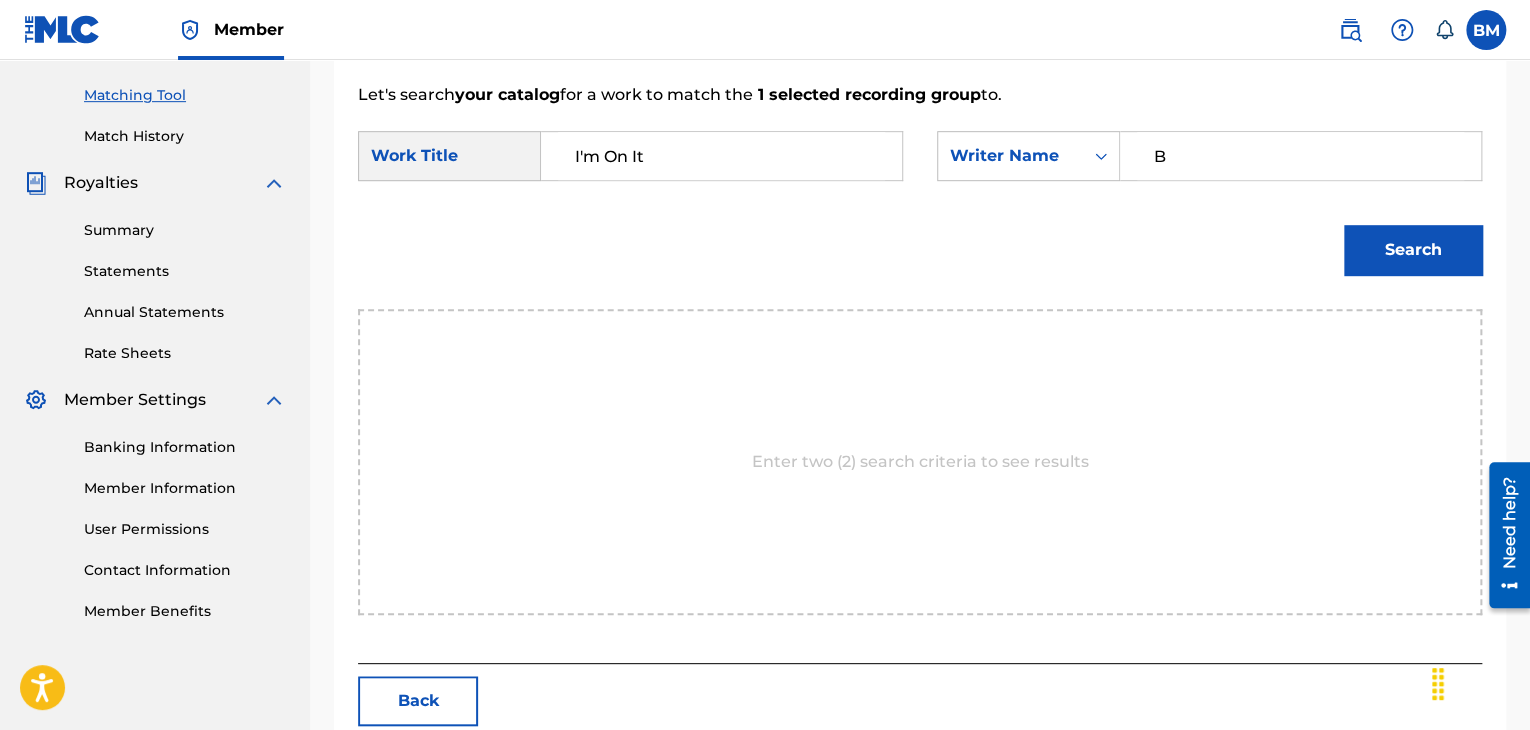 type on "Brad McKinney" 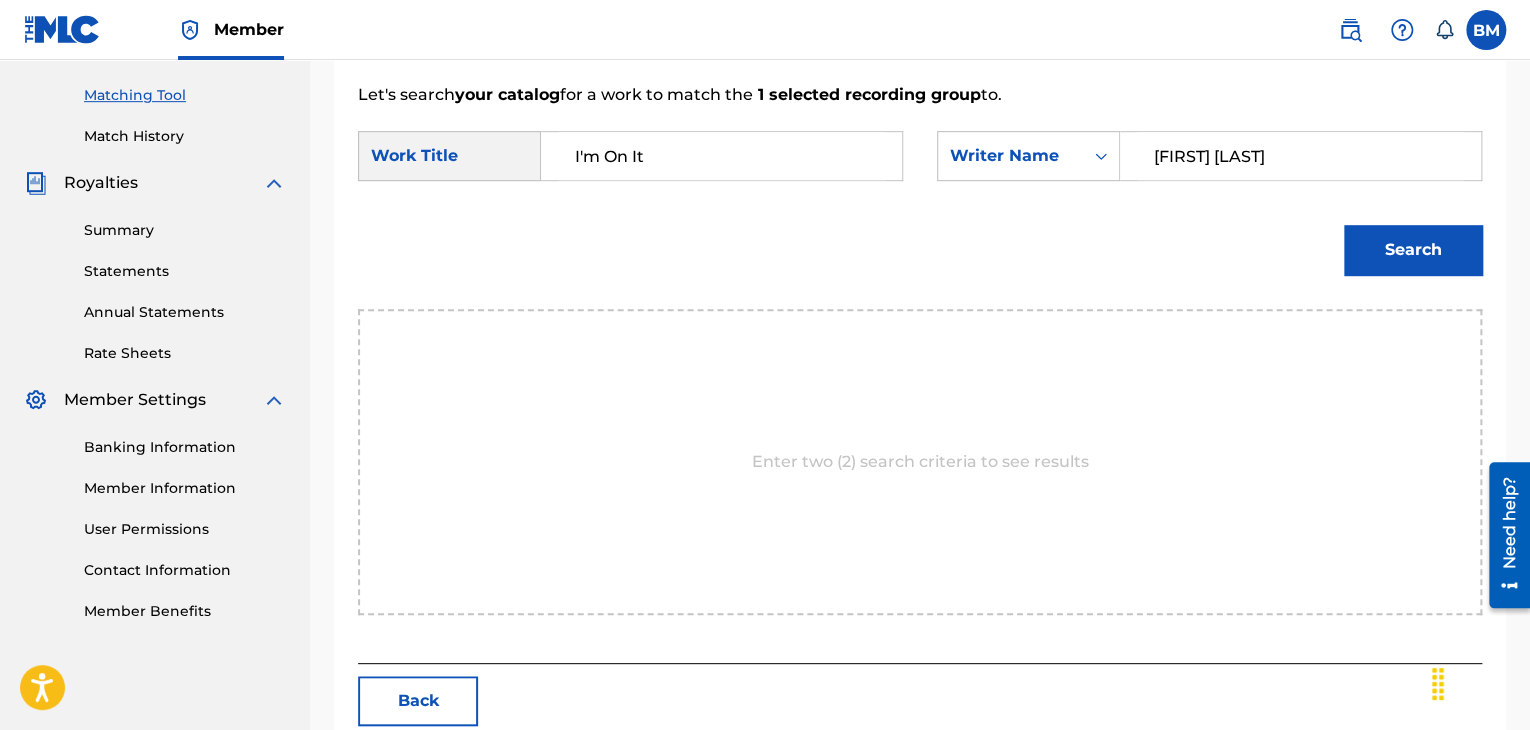 click on "Search" at bounding box center [1413, 250] 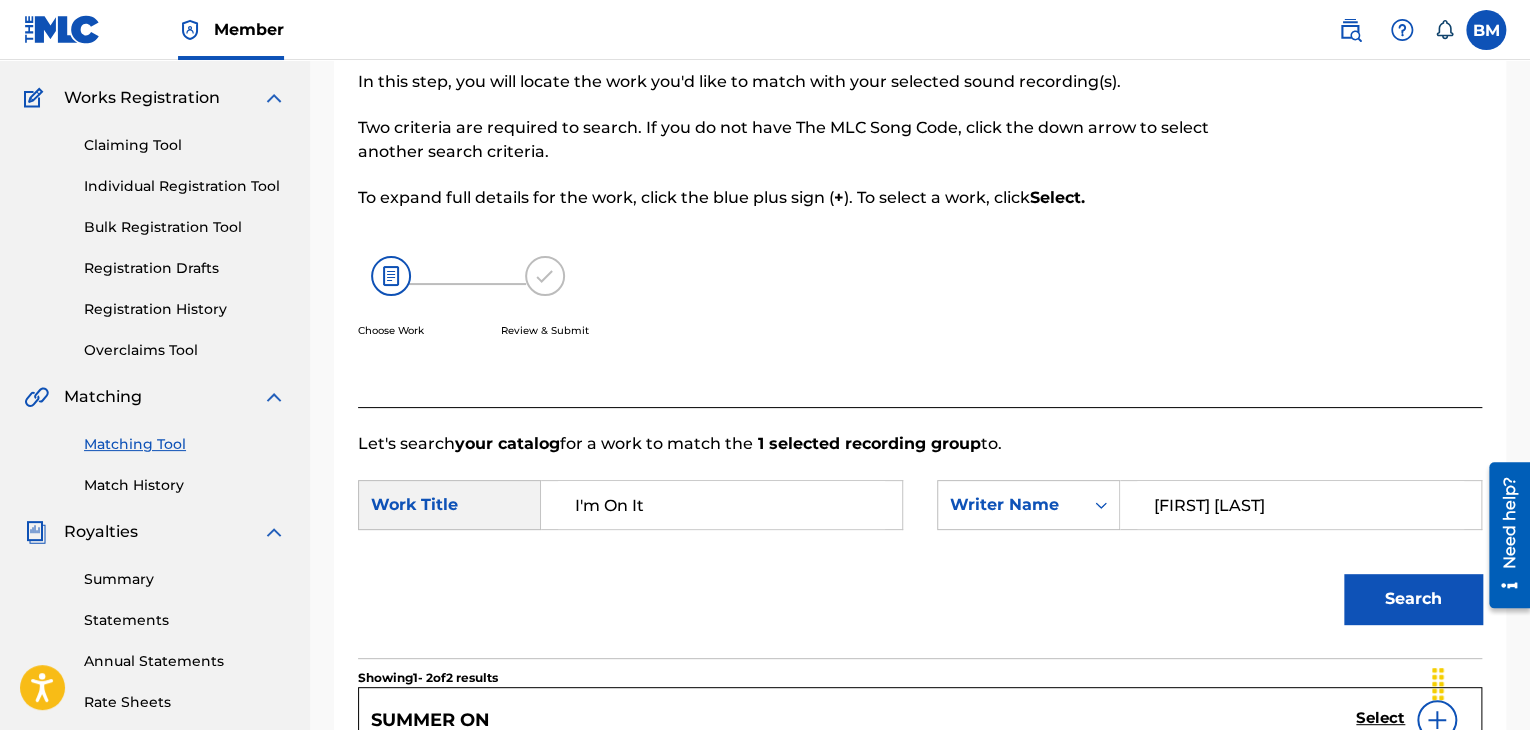scroll, scrollTop: 0, scrollLeft: 0, axis: both 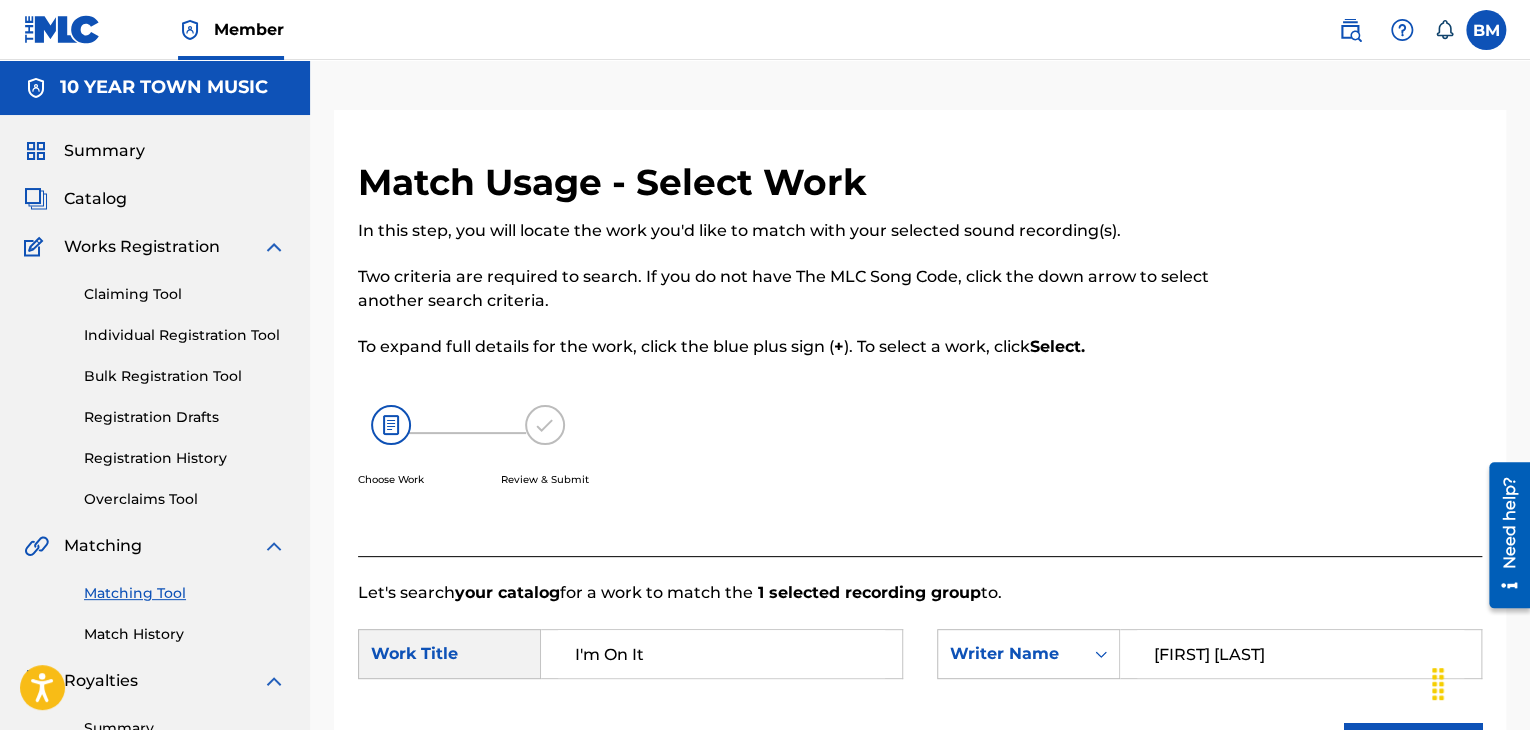 click on "Catalog" at bounding box center (95, 199) 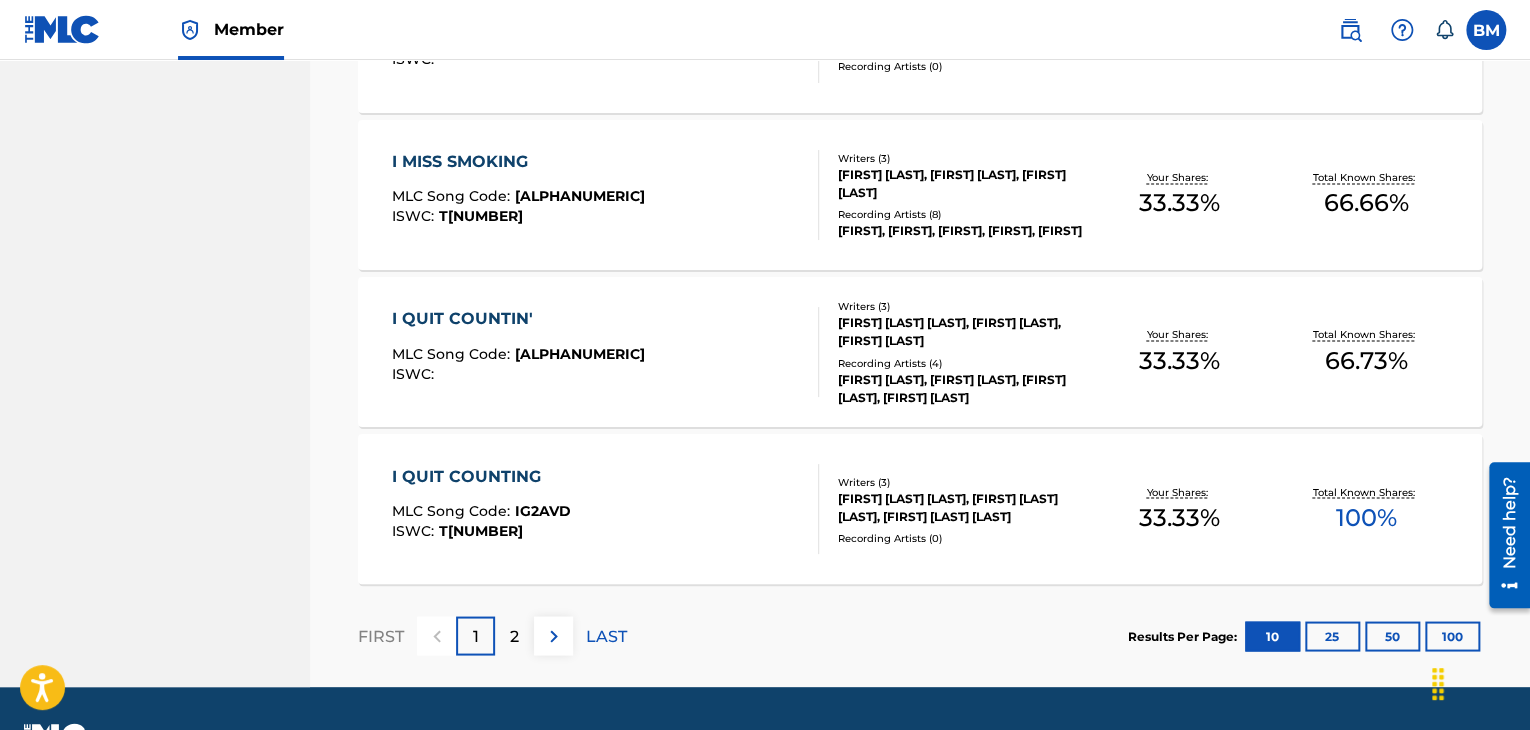 scroll, scrollTop: 1608, scrollLeft: 0, axis: vertical 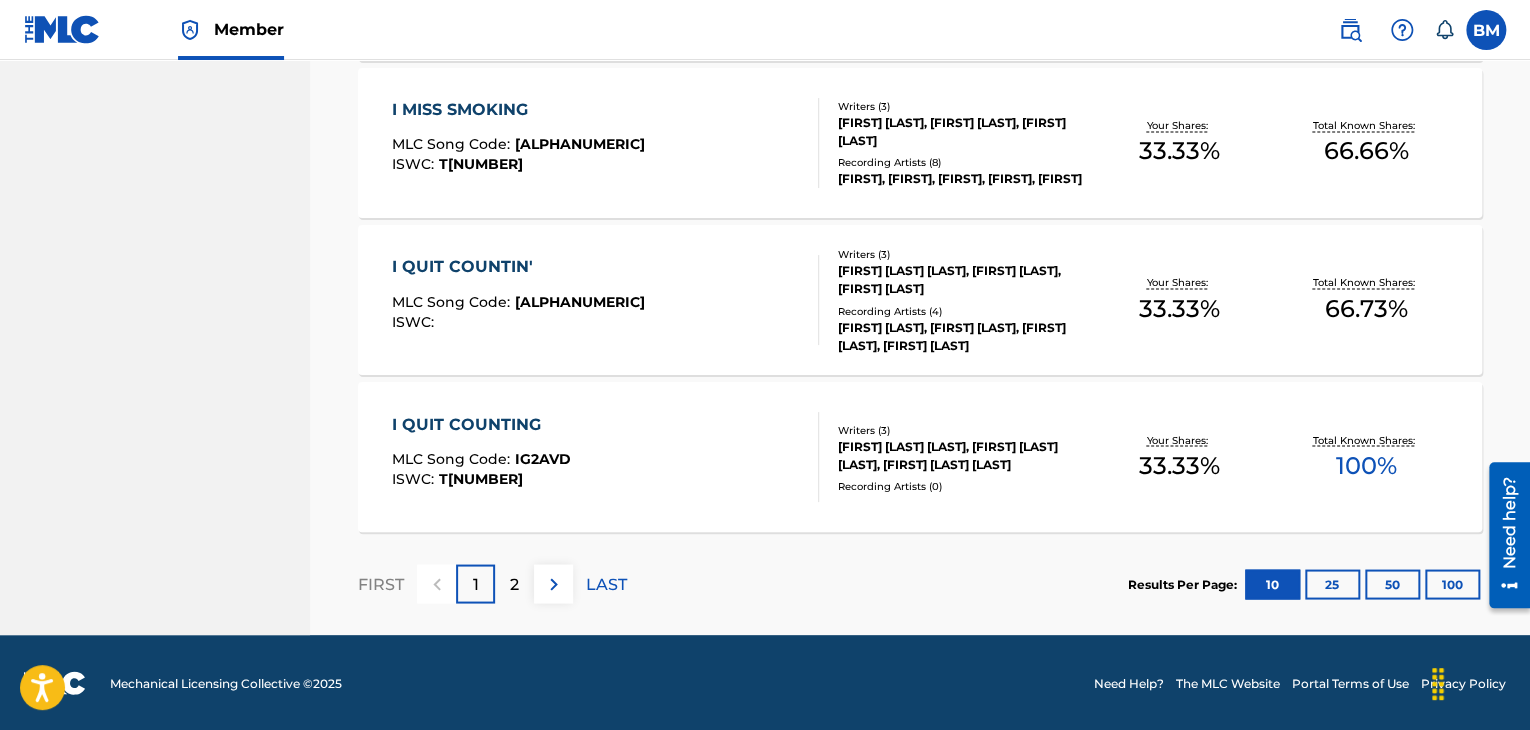 click on "25" at bounding box center [1332, 584] 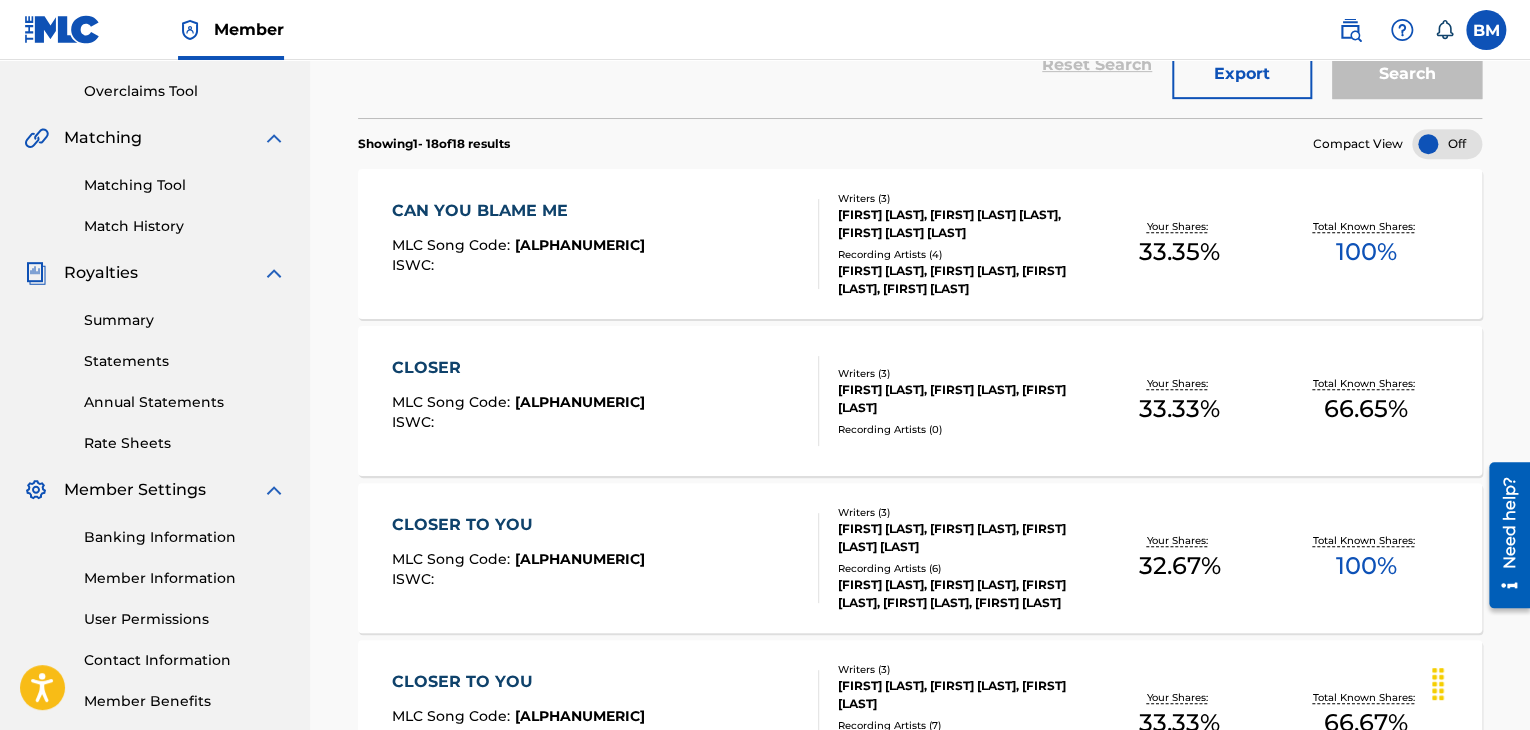 scroll, scrollTop: 8, scrollLeft: 0, axis: vertical 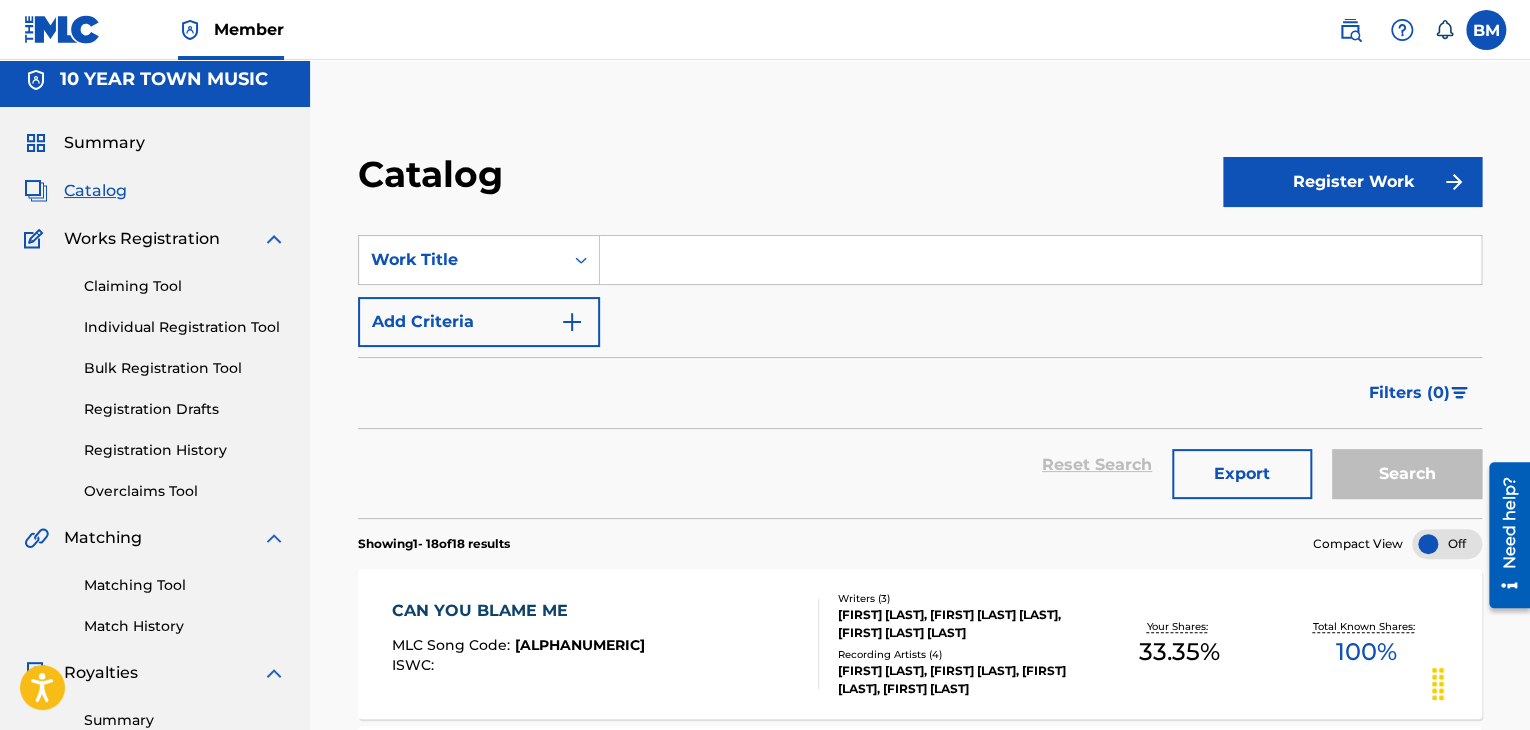 click on "Register Work" at bounding box center [1352, 182] 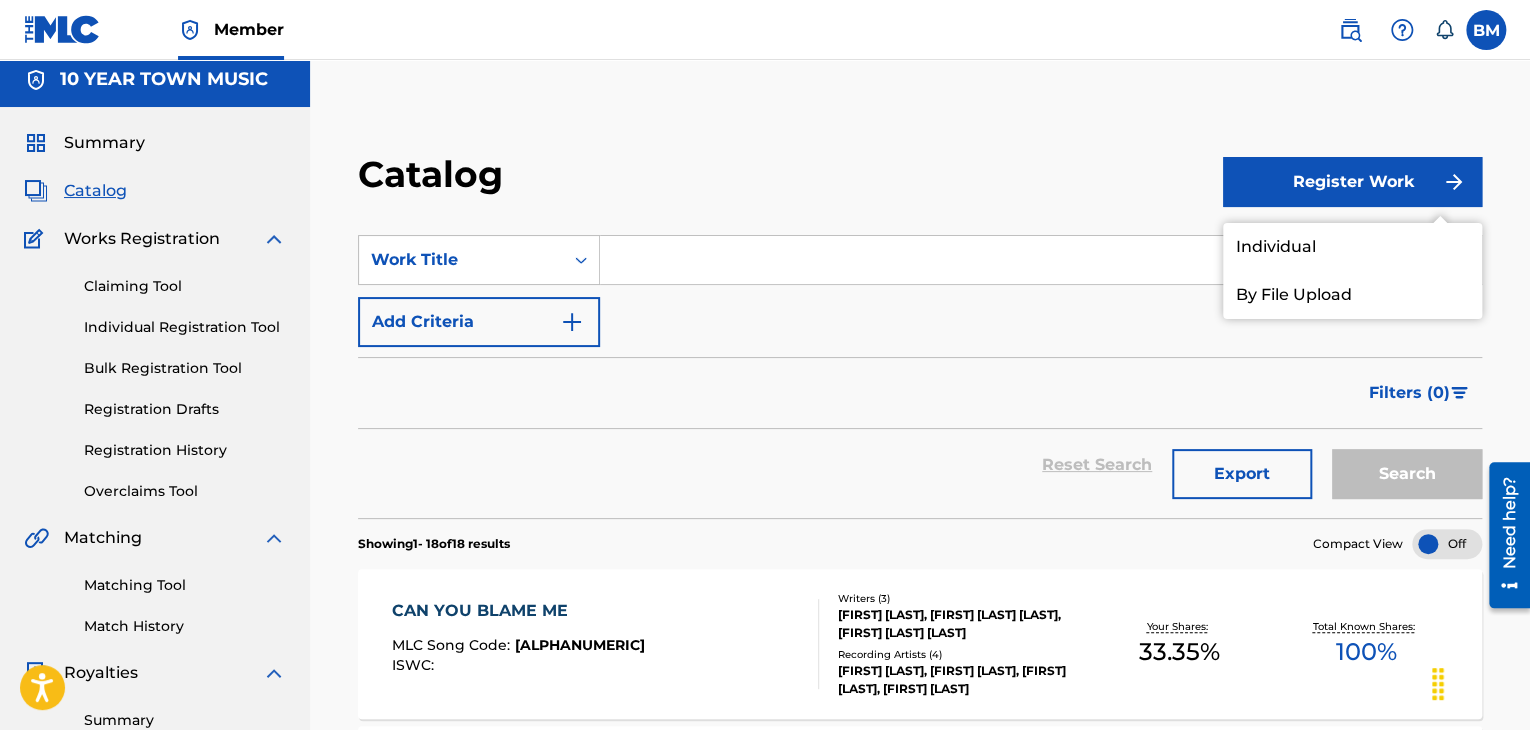 click on "Individual" at bounding box center (1352, 247) 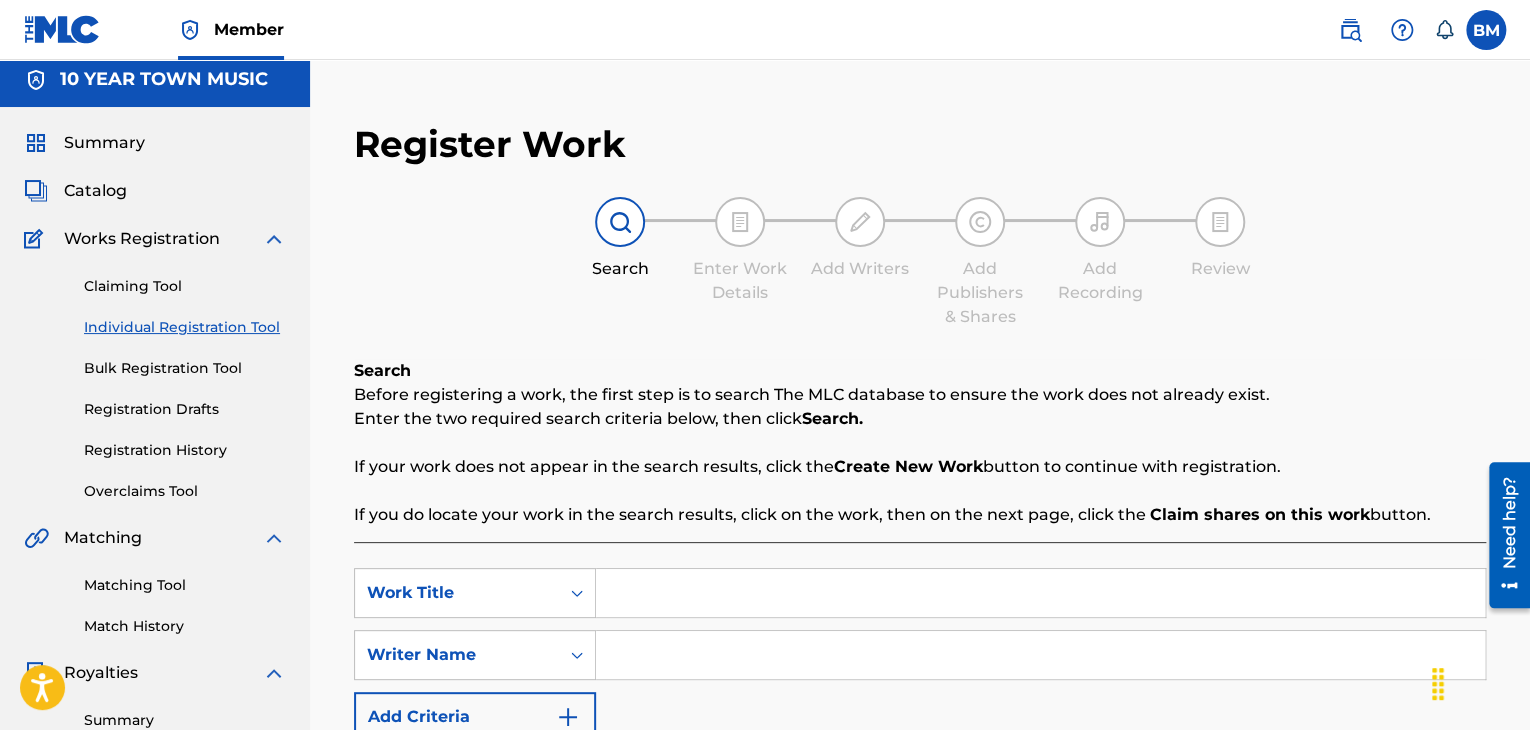 scroll, scrollTop: 0, scrollLeft: 0, axis: both 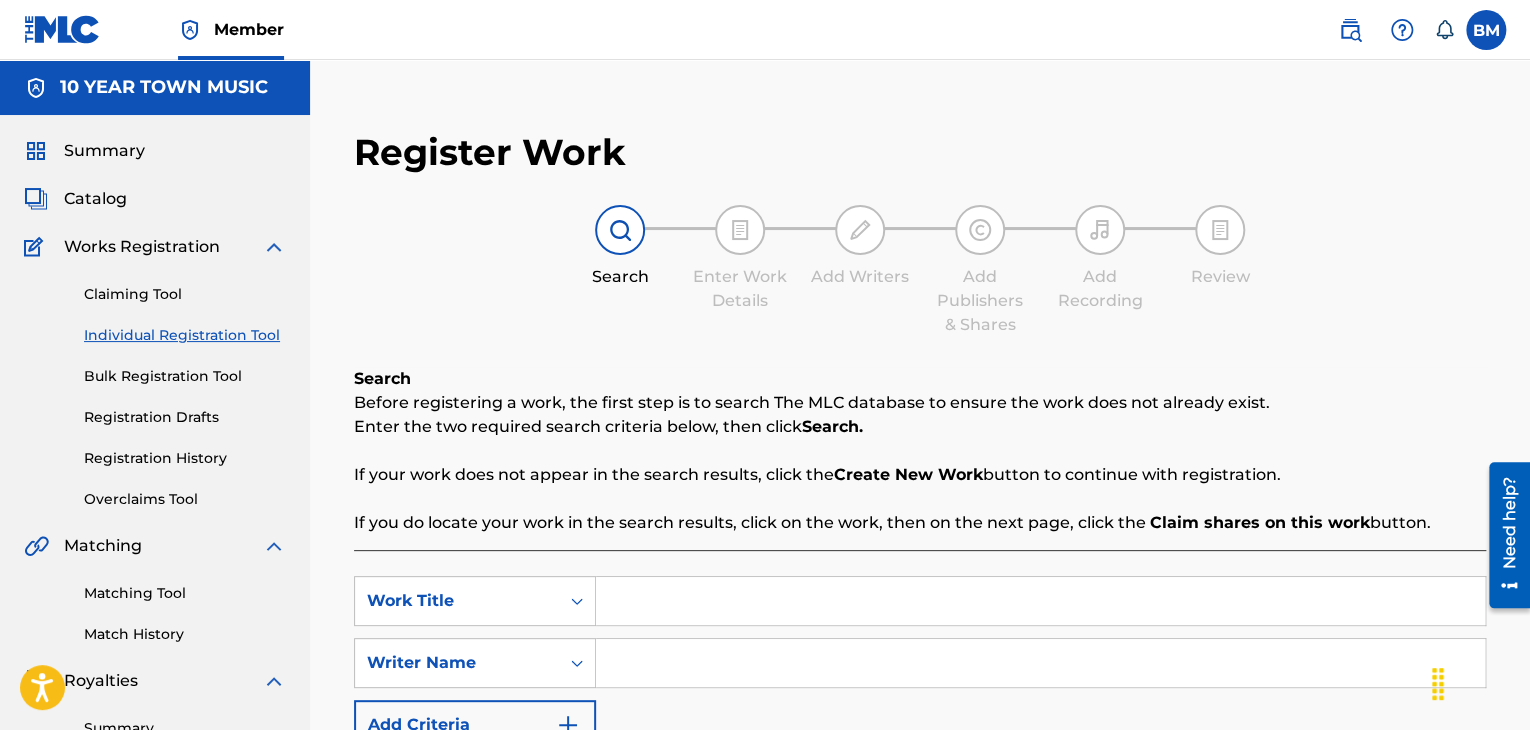 click at bounding box center (1040, 601) 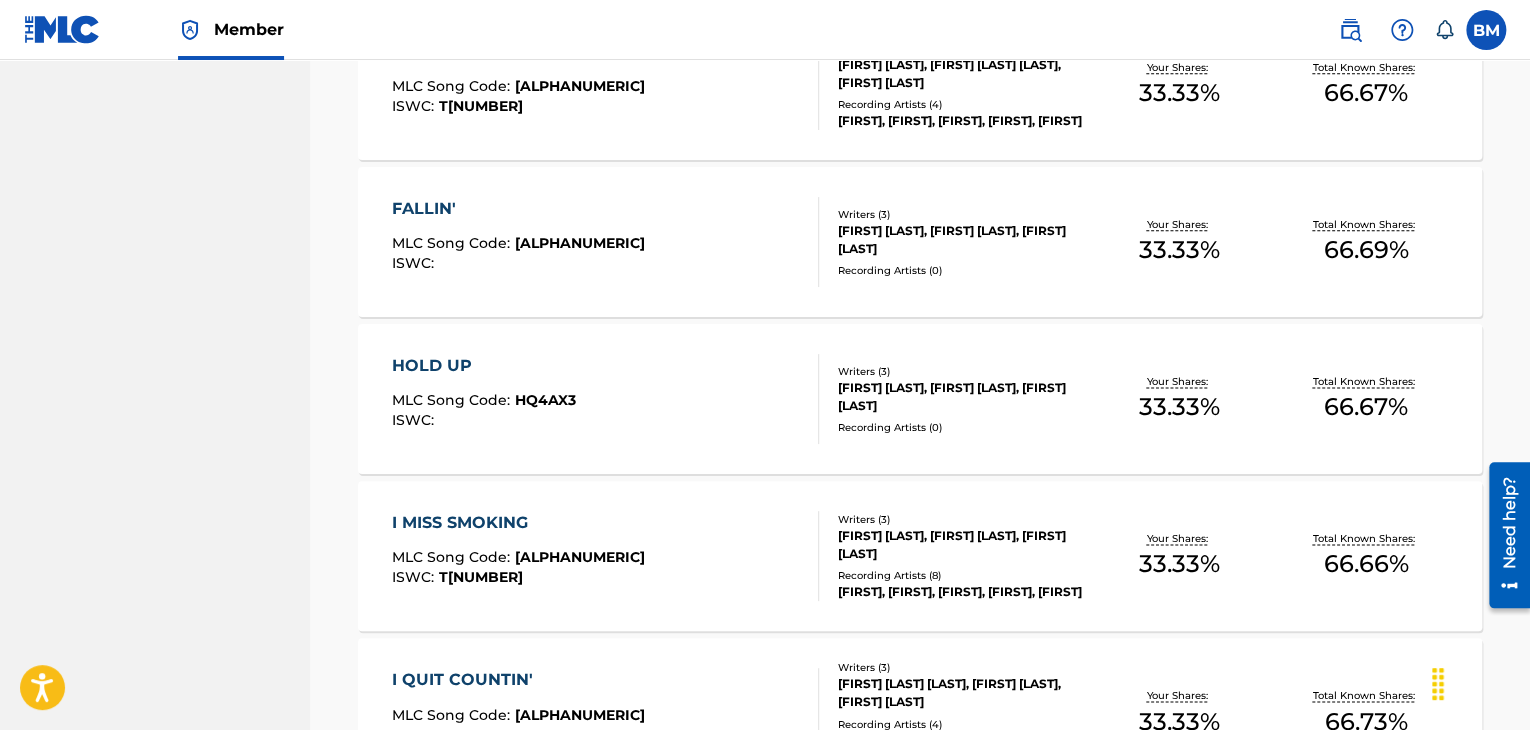 scroll, scrollTop: 1200, scrollLeft: 0, axis: vertical 